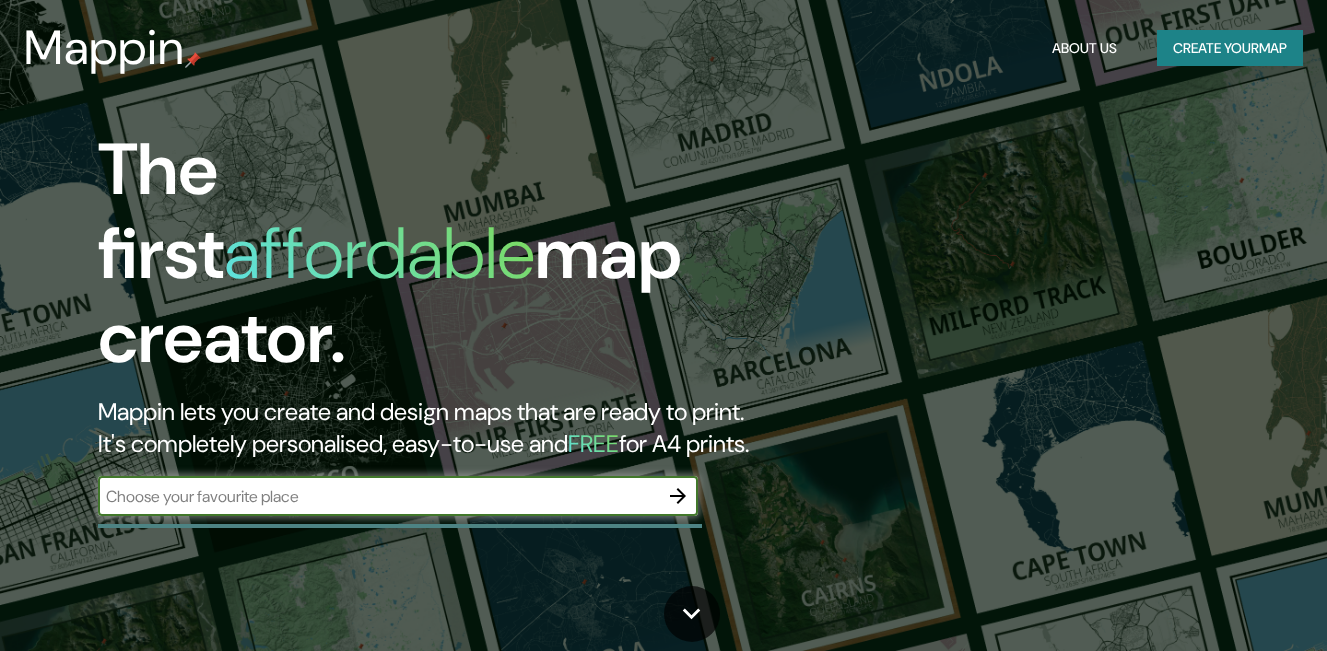 scroll, scrollTop: 0, scrollLeft: 0, axis: both 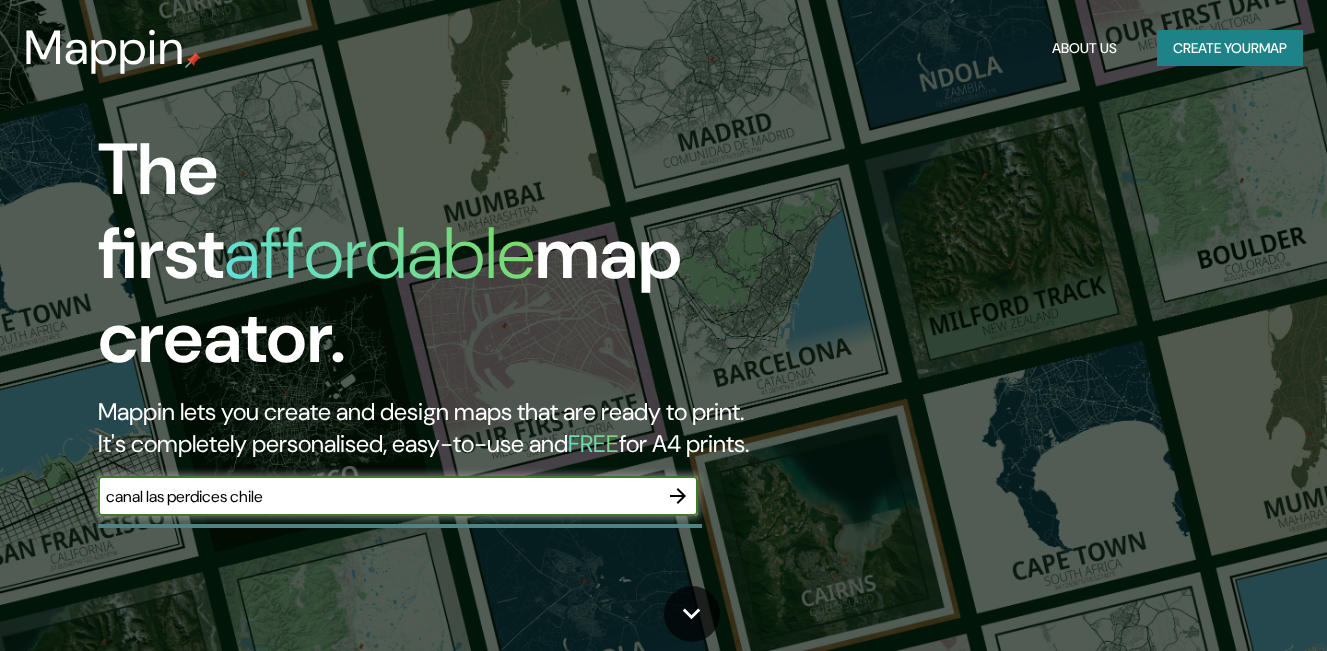 type on "canal las perdices chile" 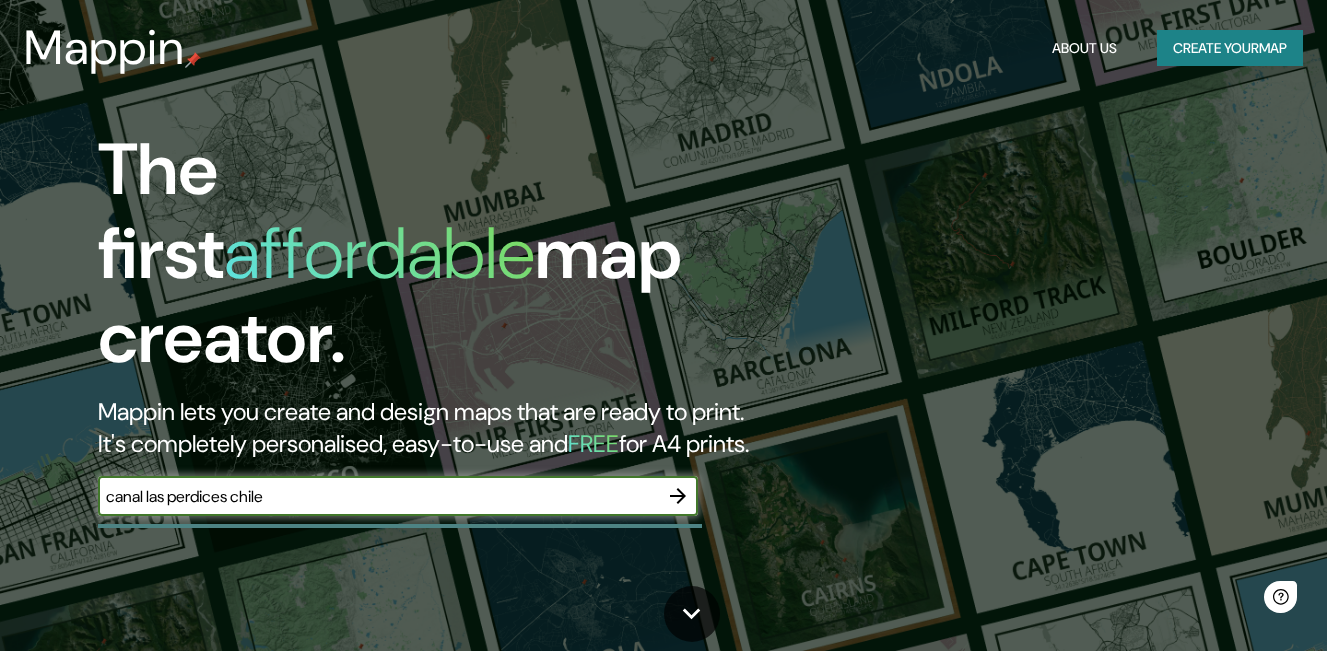scroll, scrollTop: 0, scrollLeft: 0, axis: both 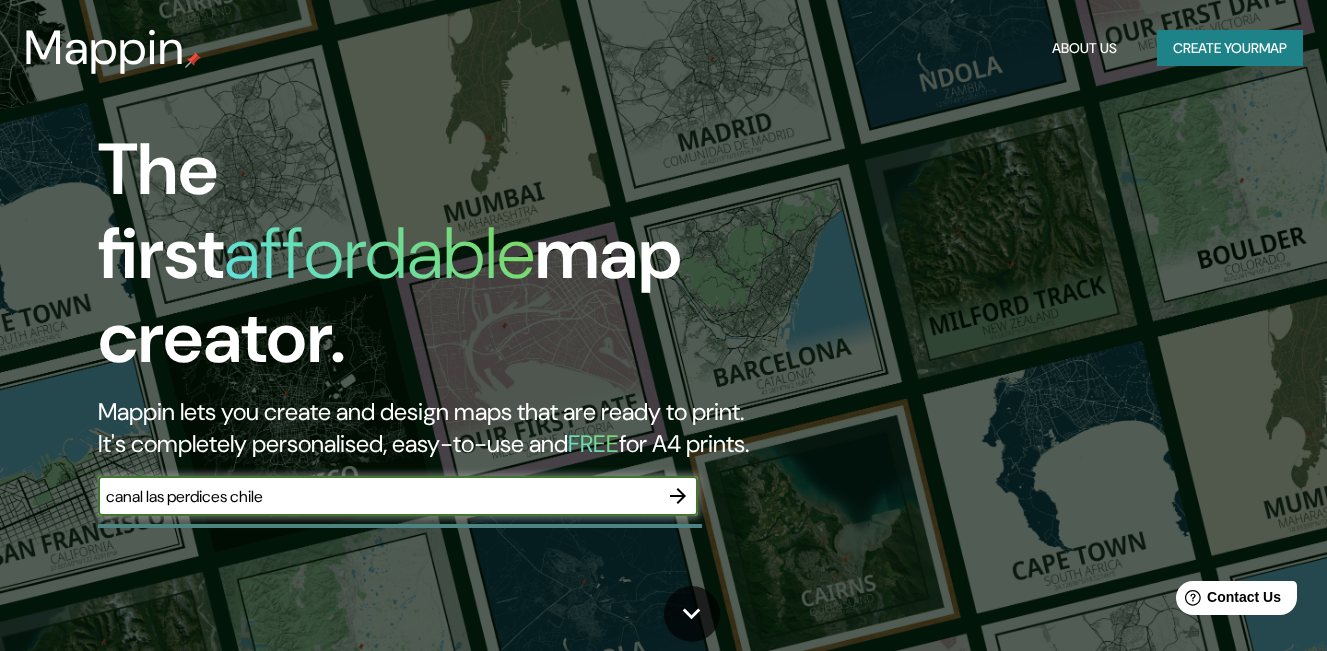 click 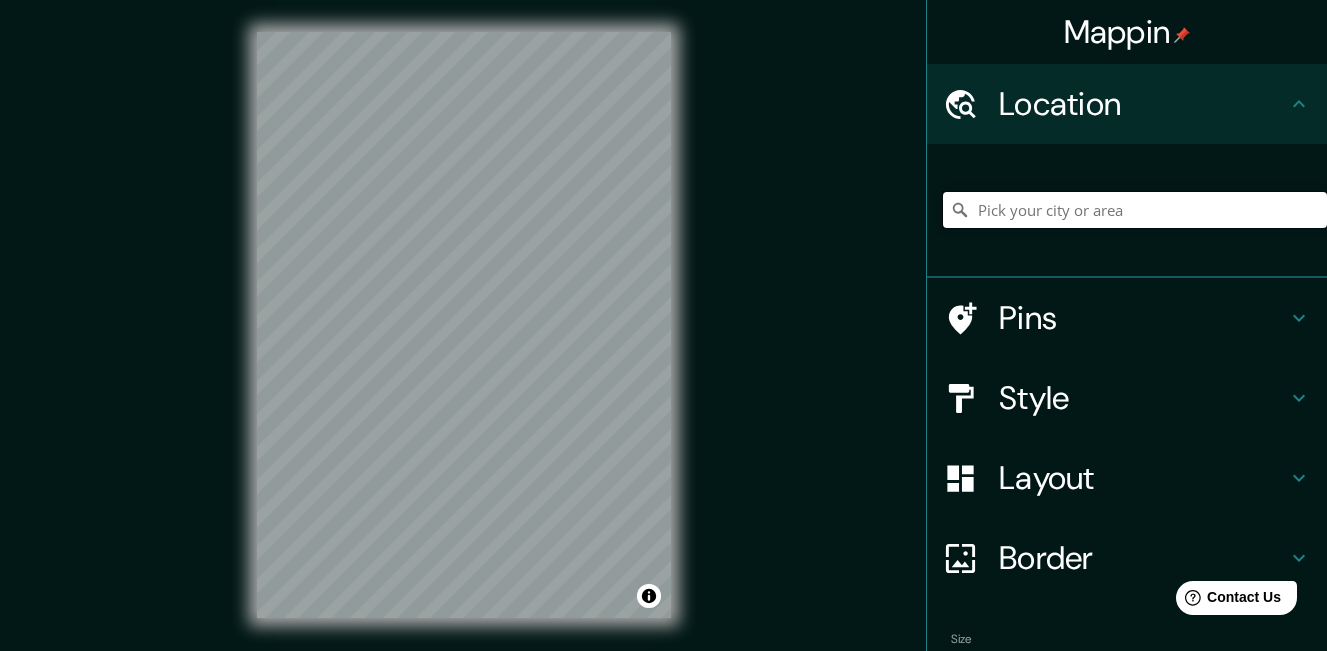 click at bounding box center [1135, 210] 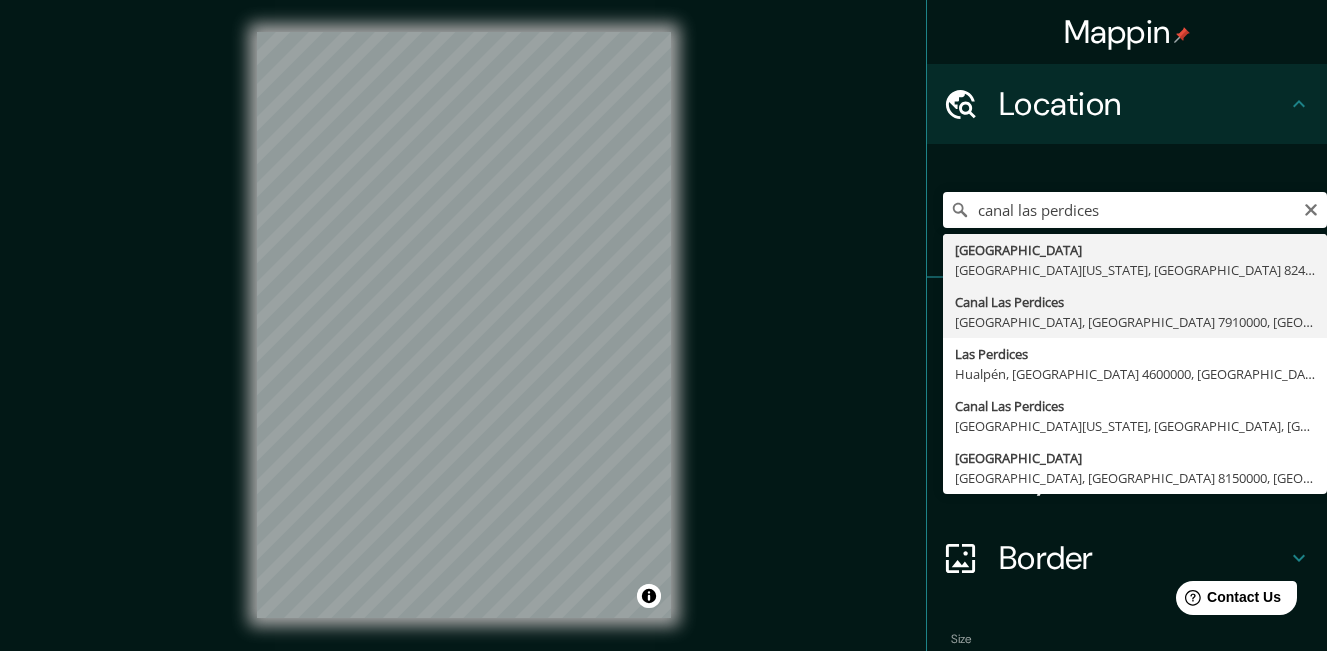 type on "Canal [GEOGRAPHIC_DATA], [GEOGRAPHIC_DATA], [GEOGRAPHIC_DATA] 7910000, [GEOGRAPHIC_DATA]" 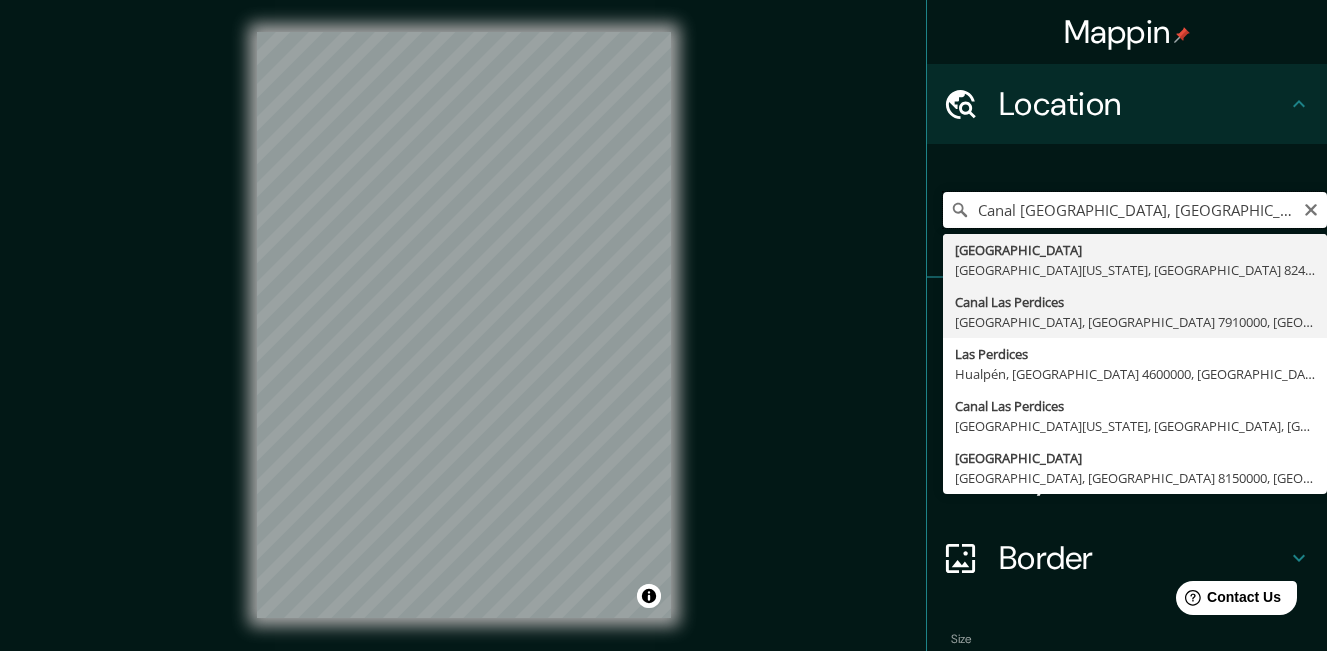 scroll, scrollTop: 0, scrollLeft: 0, axis: both 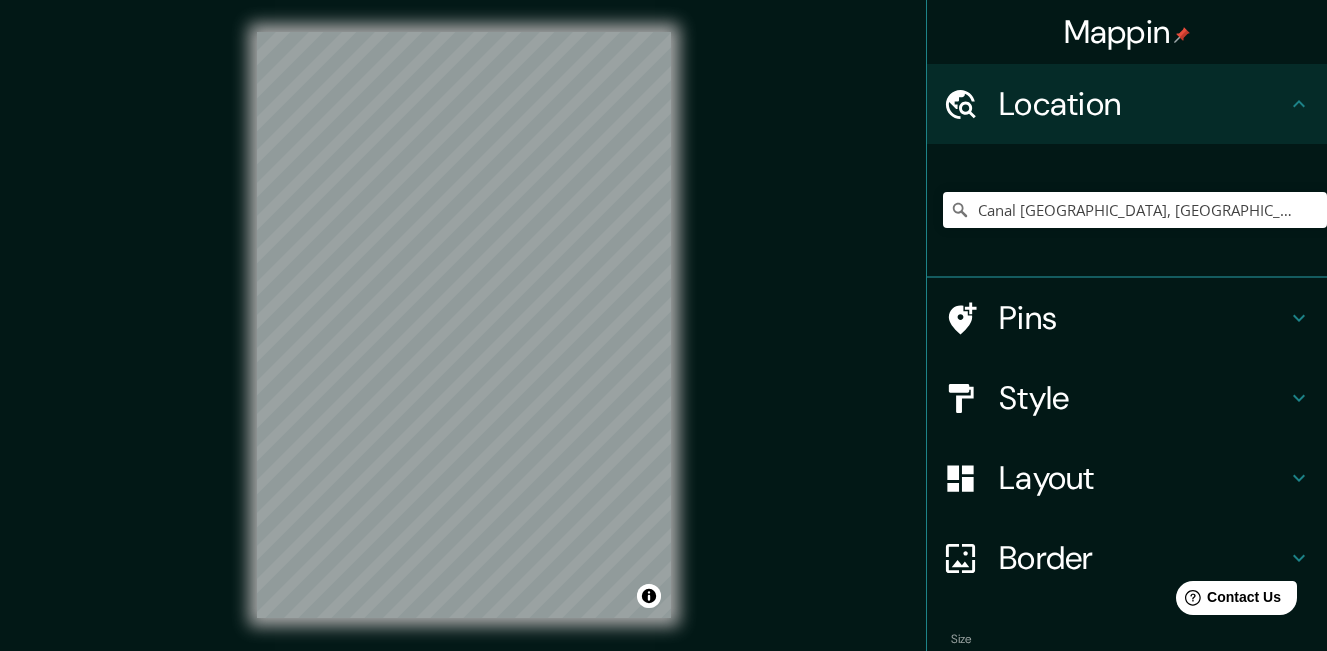 click on "Mappin Location Canal [GEOGRAPHIC_DATA], [GEOGRAPHIC_DATA], [GEOGRAPHIC_DATA] 7910000, [GEOGRAPHIC_DATA] Pins Style Layout Border Choose a border.  Hint : you can make layers of the frame opaque to create some cool effects. None Simple Transparent Fancy Size A4 single Create your map © Mapbox   © OpenStreetMap   Improve this map Any problems, suggestions, or concerns please email    [EMAIL_ADDRESS][DOMAIN_NAME] . . ." at bounding box center [663, 325] 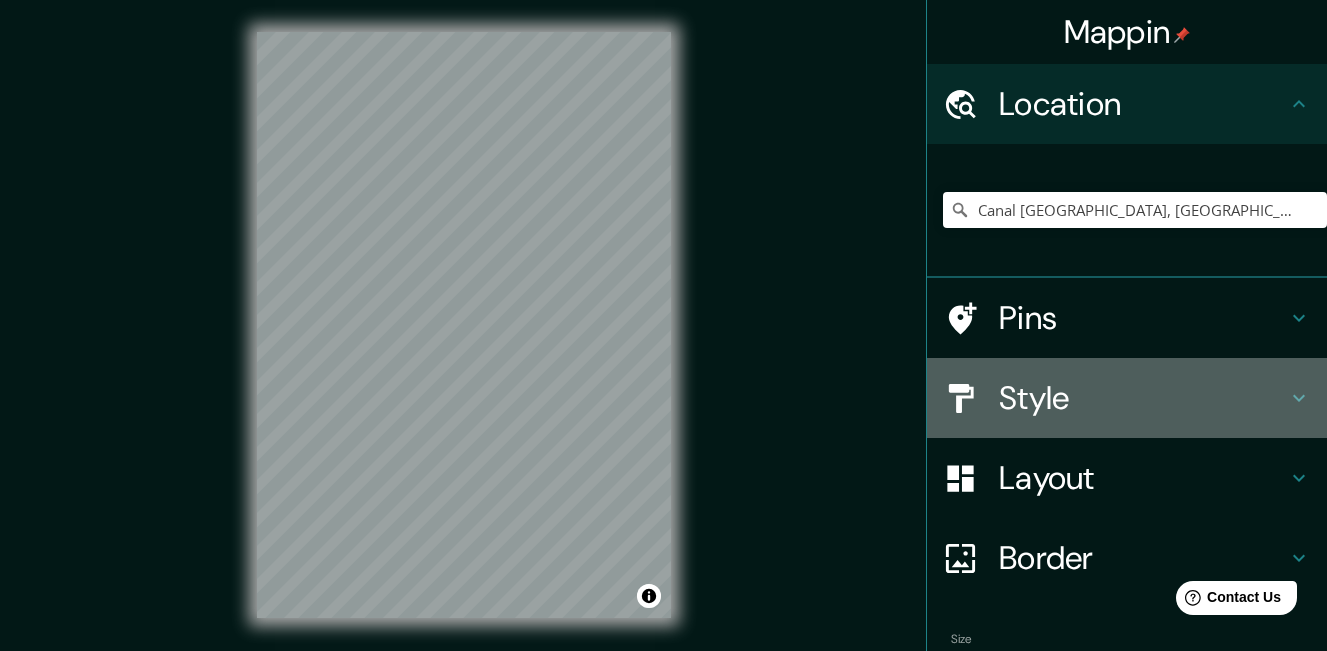 click on "Style" at bounding box center [1143, 398] 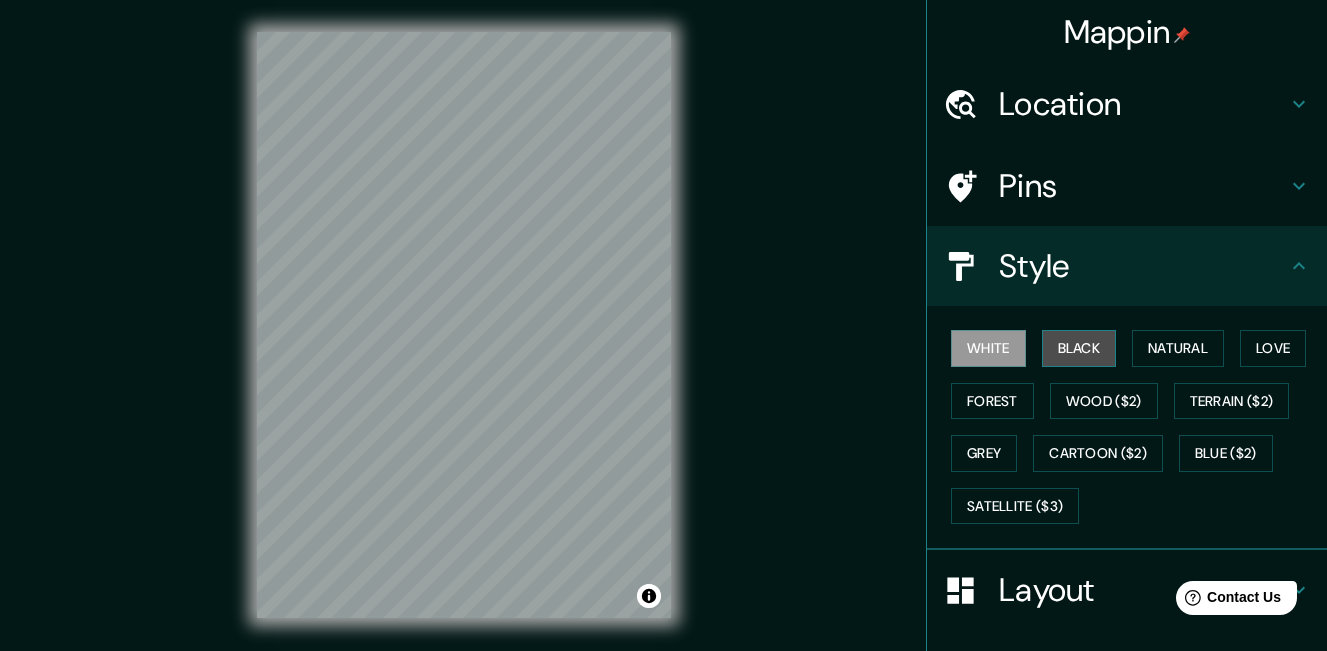 click on "Black" at bounding box center [1079, 348] 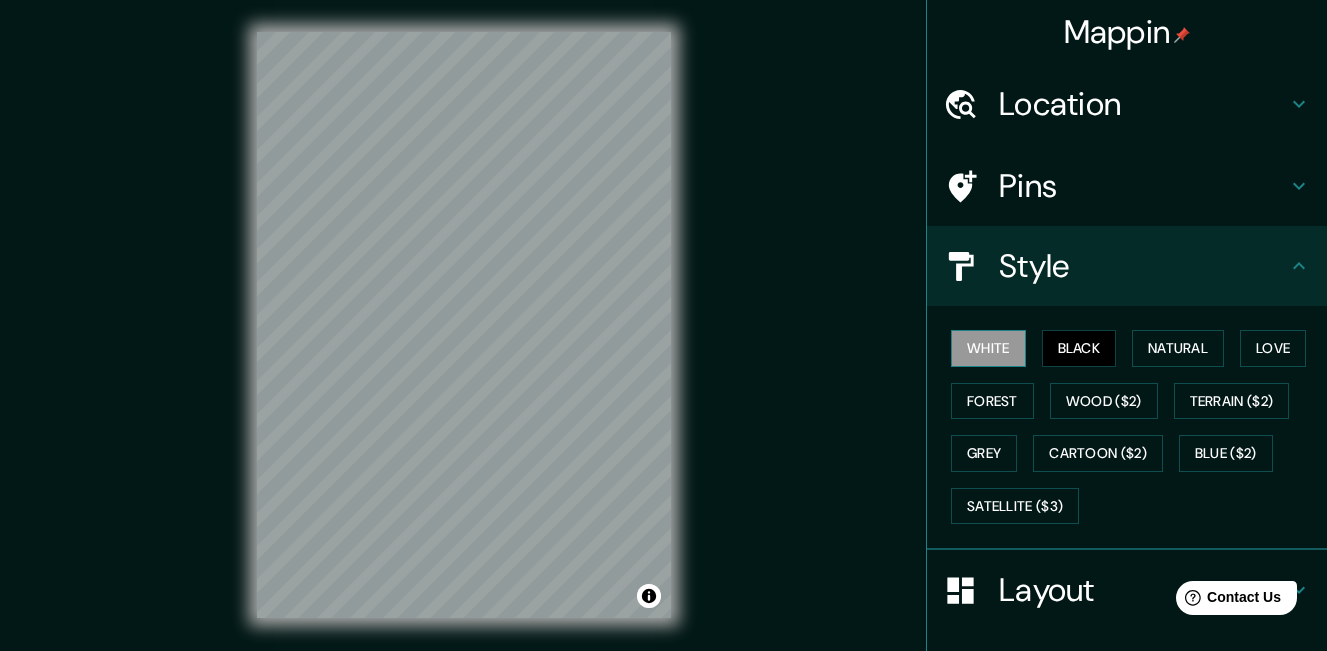 click on "White" at bounding box center [988, 348] 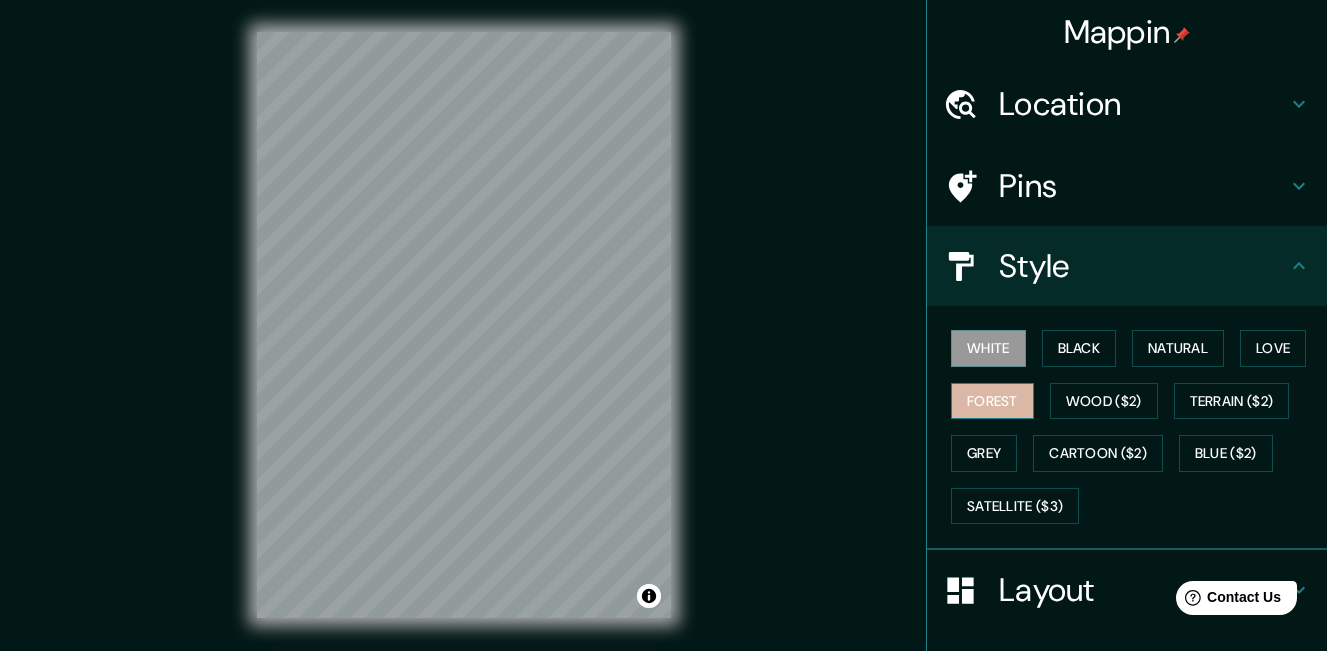 click on "Forest" at bounding box center (992, 401) 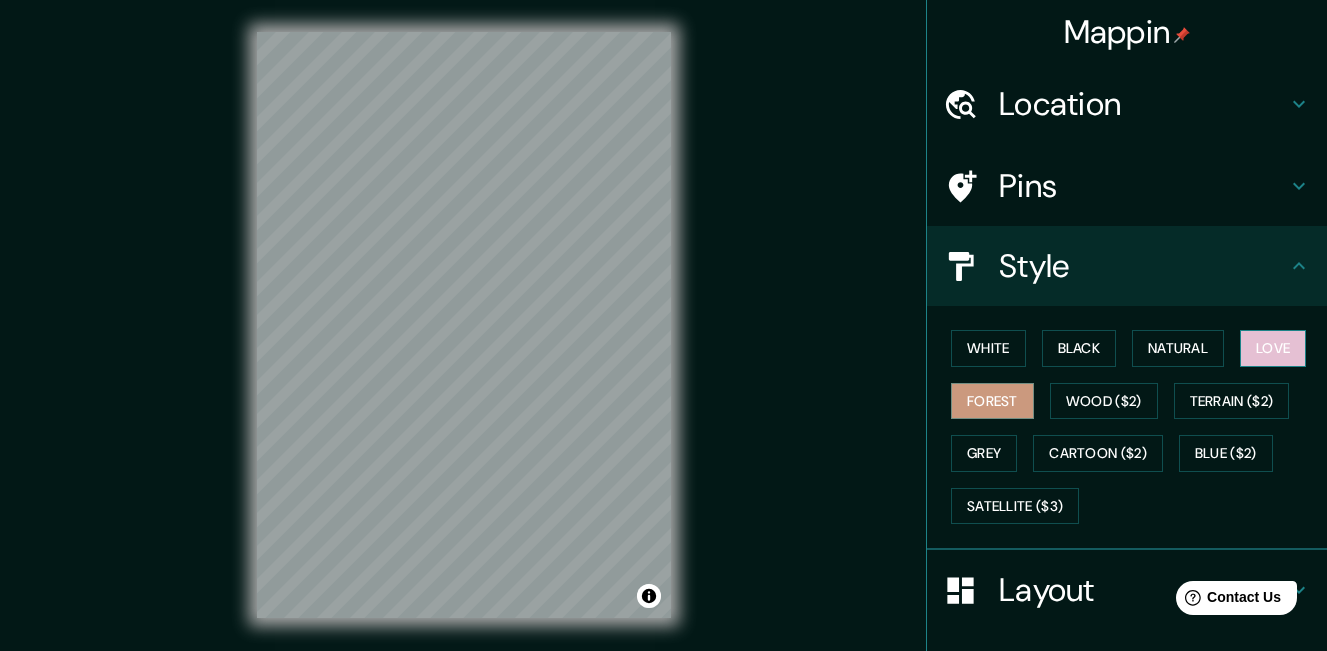 click on "Love" at bounding box center (1273, 348) 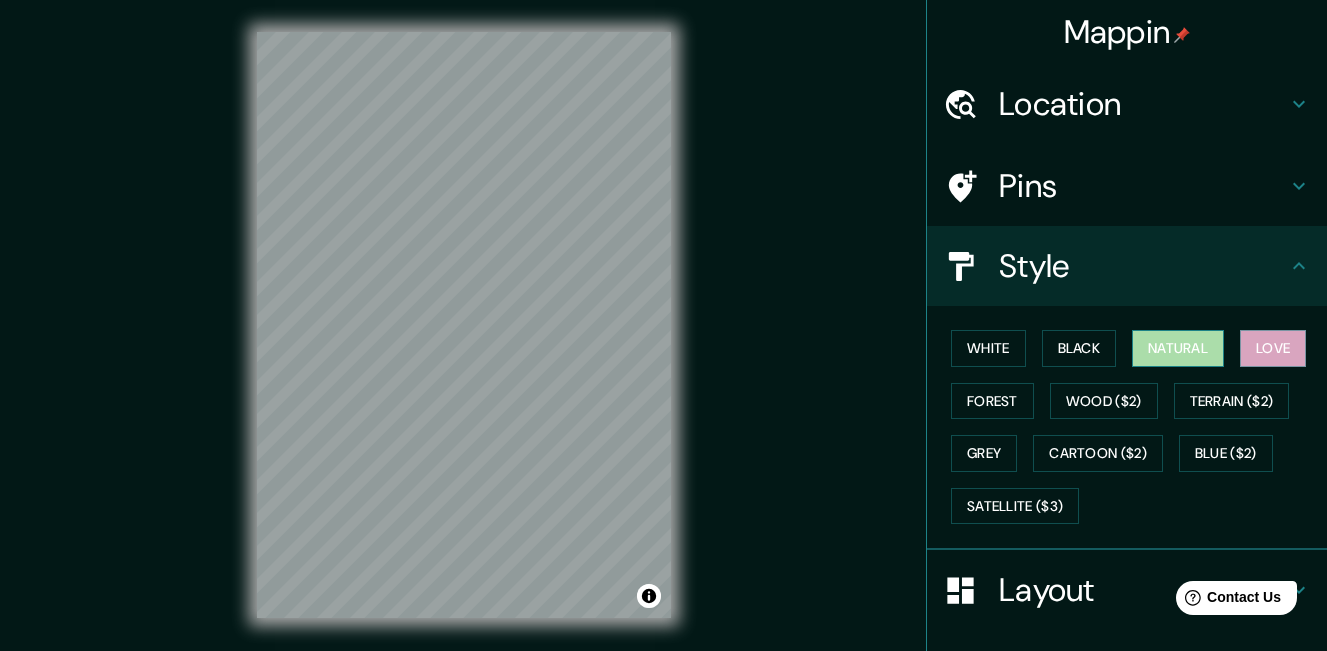 click on "Natural" at bounding box center (1178, 348) 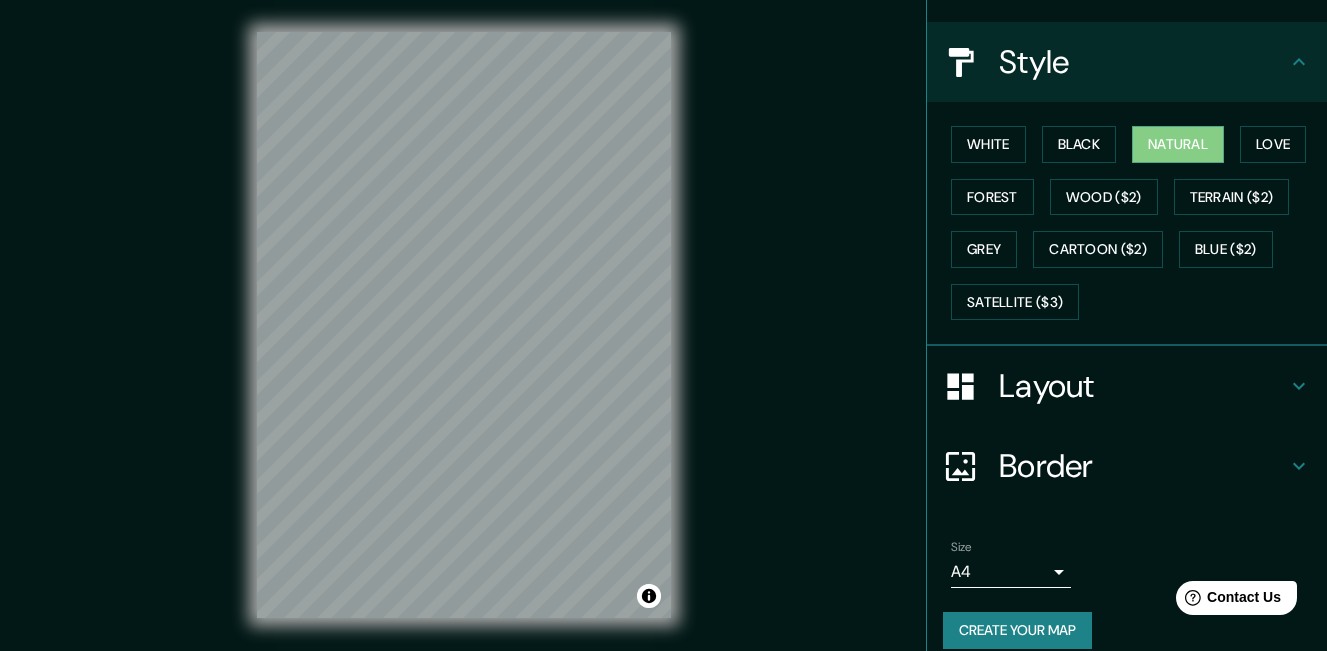 scroll, scrollTop: 226, scrollLeft: 0, axis: vertical 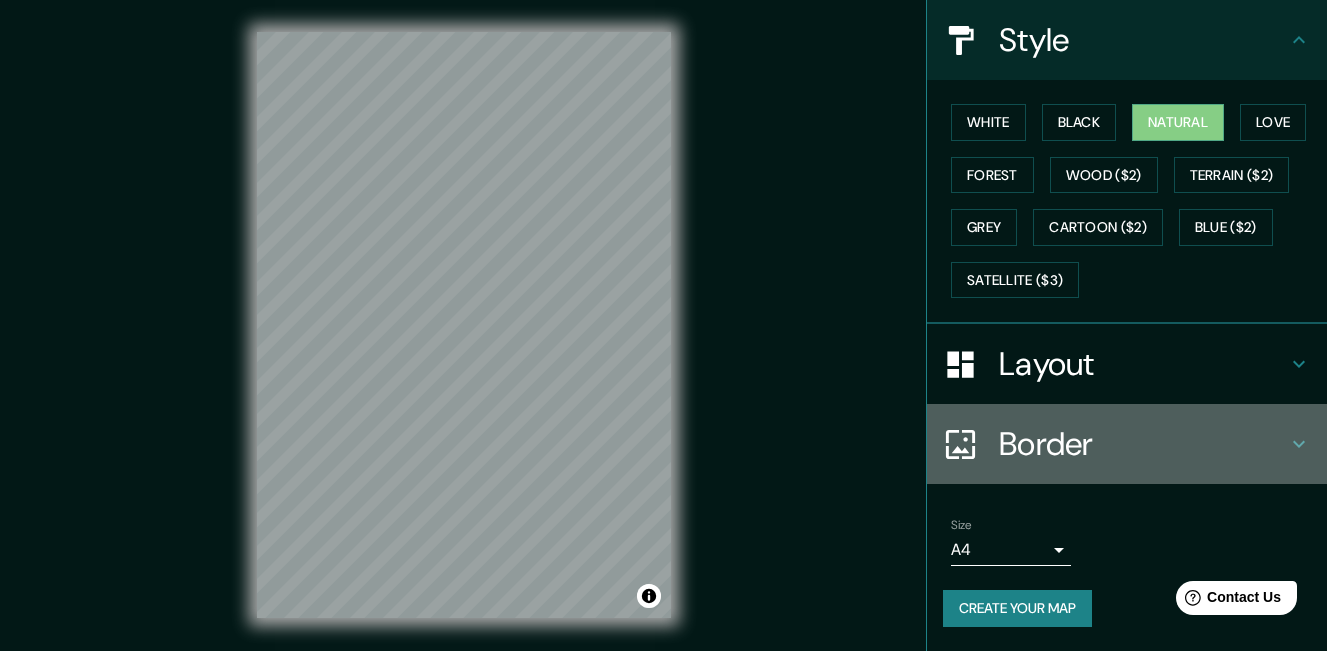 click on "Border" at bounding box center [1143, 444] 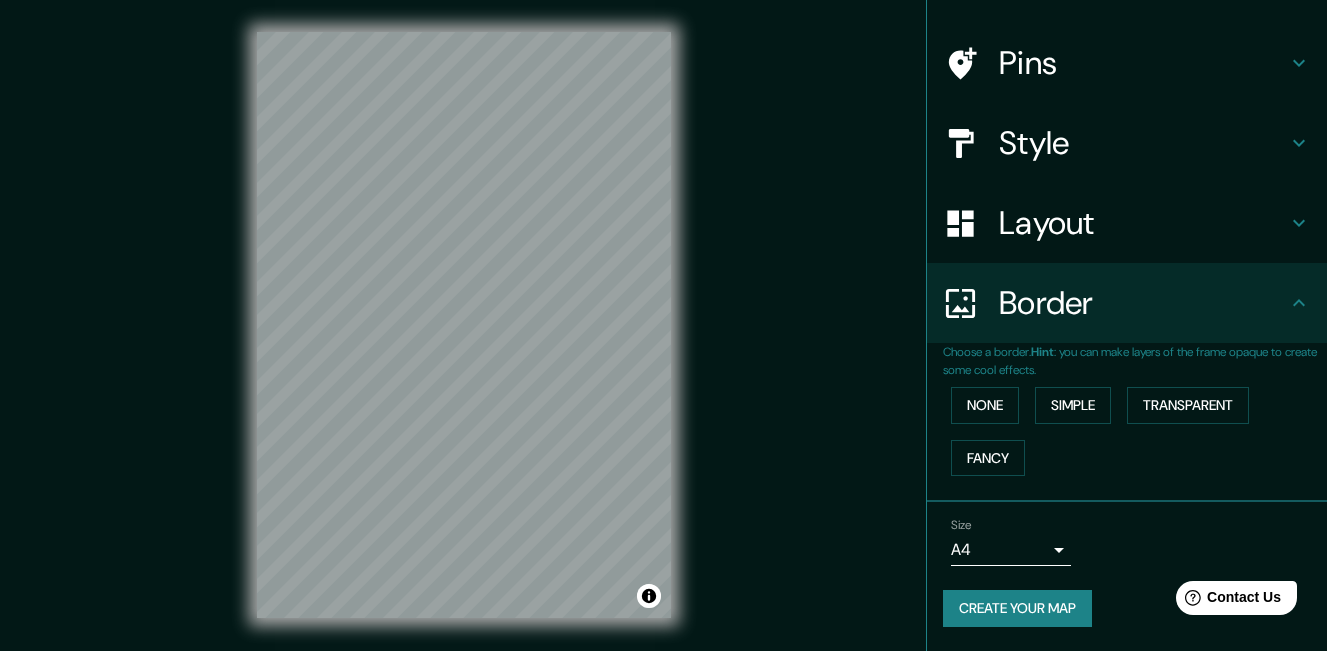 scroll, scrollTop: 123, scrollLeft: 0, axis: vertical 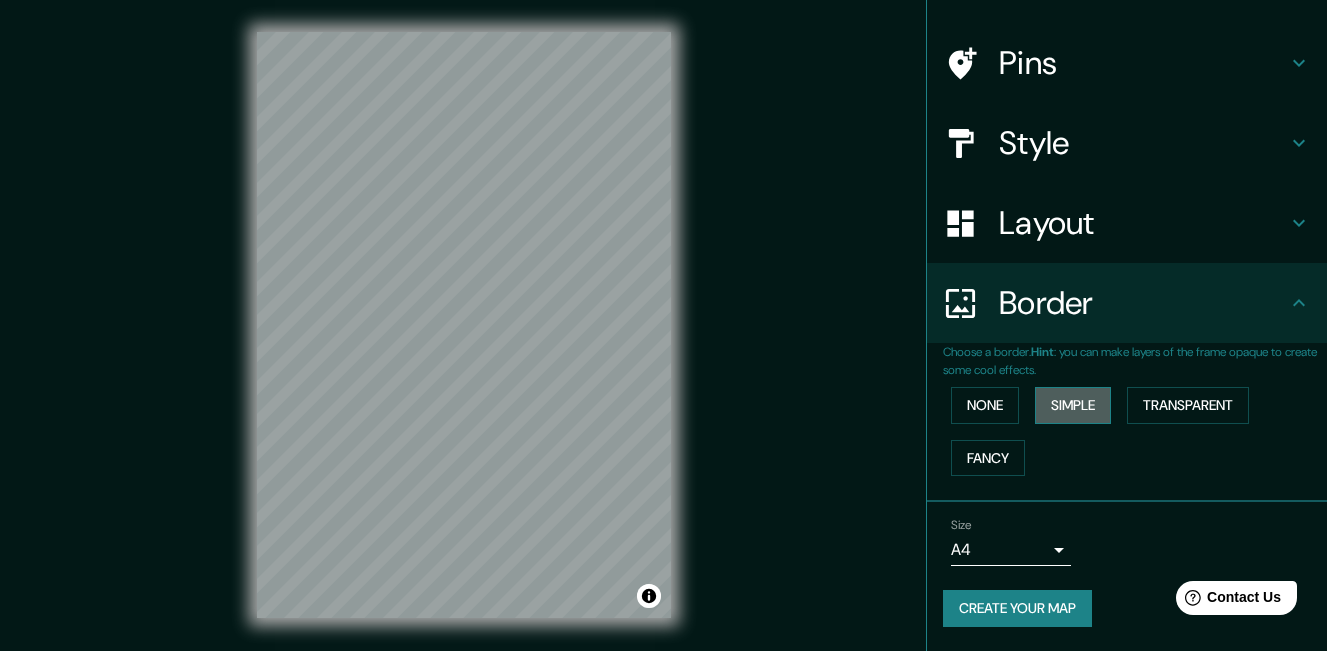 click on "Simple" at bounding box center (1073, 405) 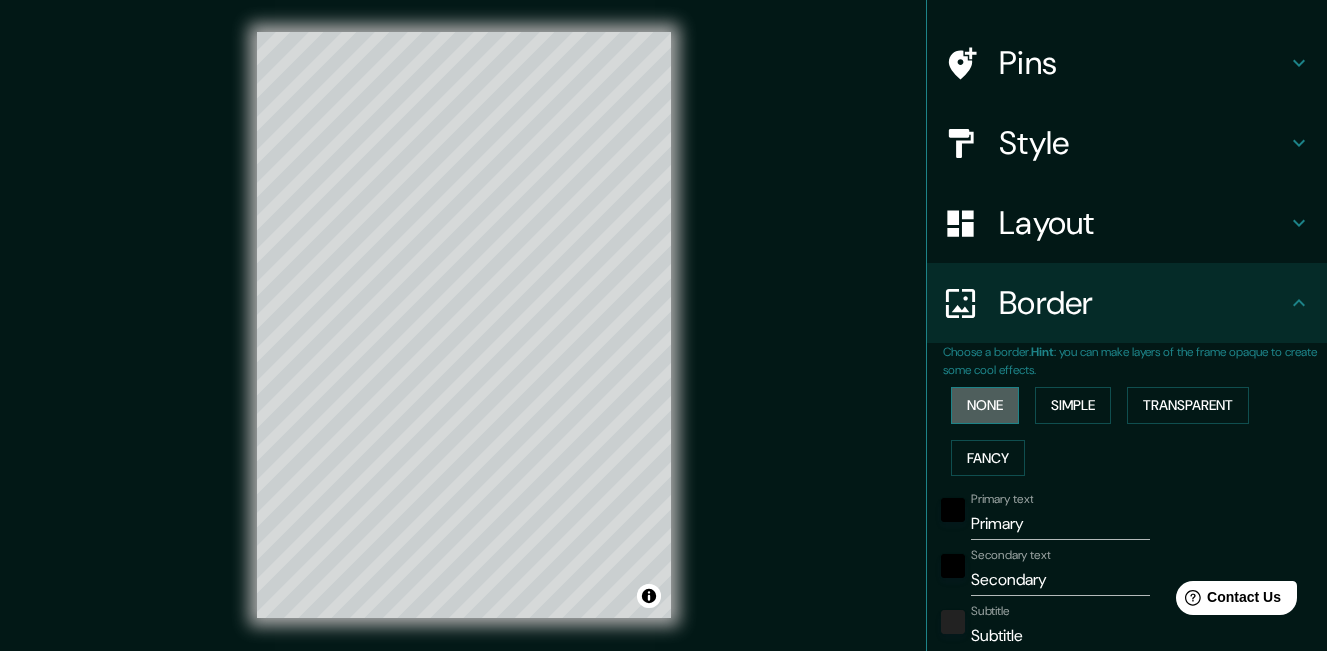 click on "None" at bounding box center [985, 405] 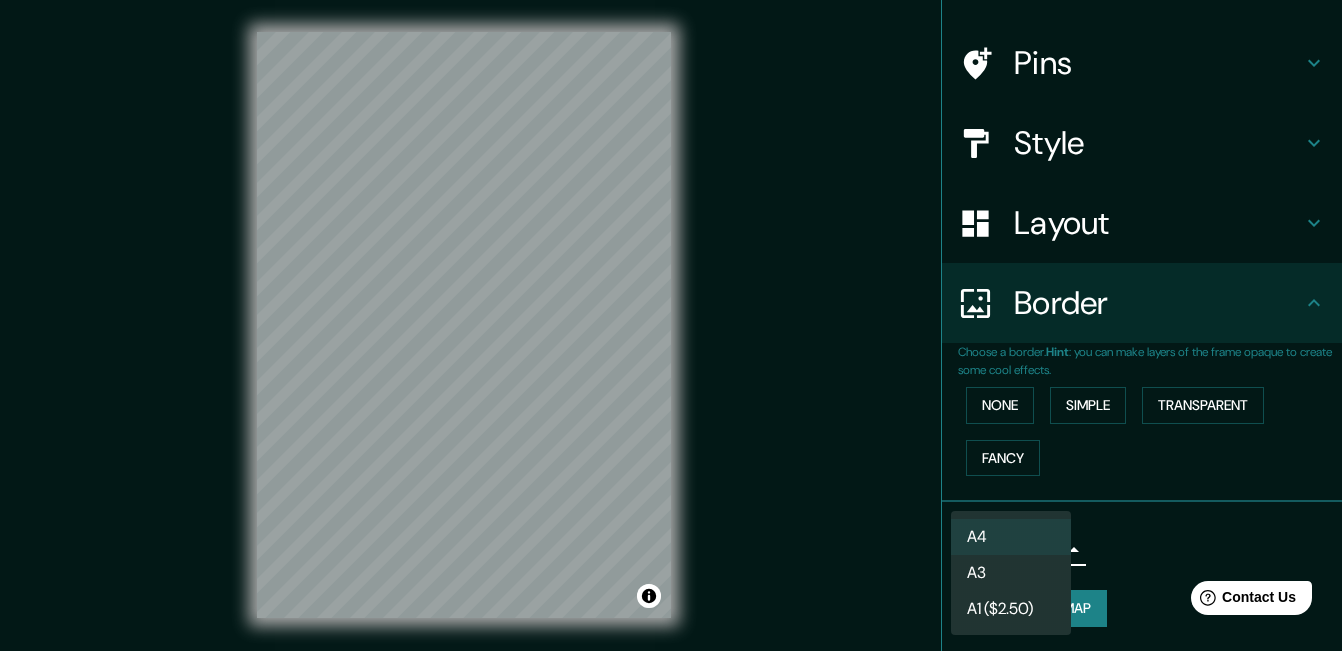 click on "Mappin Location Canal [GEOGRAPHIC_DATA], [GEOGRAPHIC_DATA], [GEOGRAPHIC_DATA] 7910000, [GEOGRAPHIC_DATA] Pins Style Layout Border Choose a border.  Hint : you can make layers of the frame opaque to create some cool effects. None Simple Transparent Fancy Size A4 single Create your map © Mapbox   © OpenStreetMap   Improve this map Any problems, suggestions, or concerns please email    [EMAIL_ADDRESS][DOMAIN_NAME] . . . A4 A3 A1 ($2.50)" at bounding box center (671, 325) 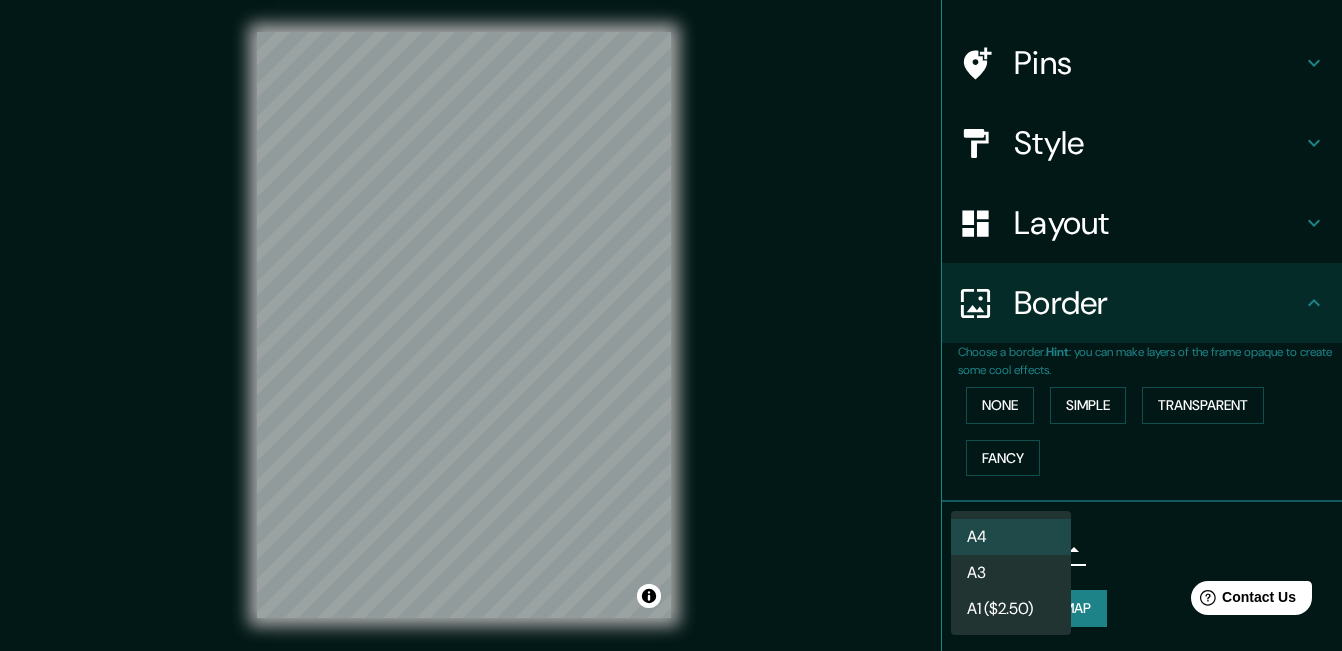 type 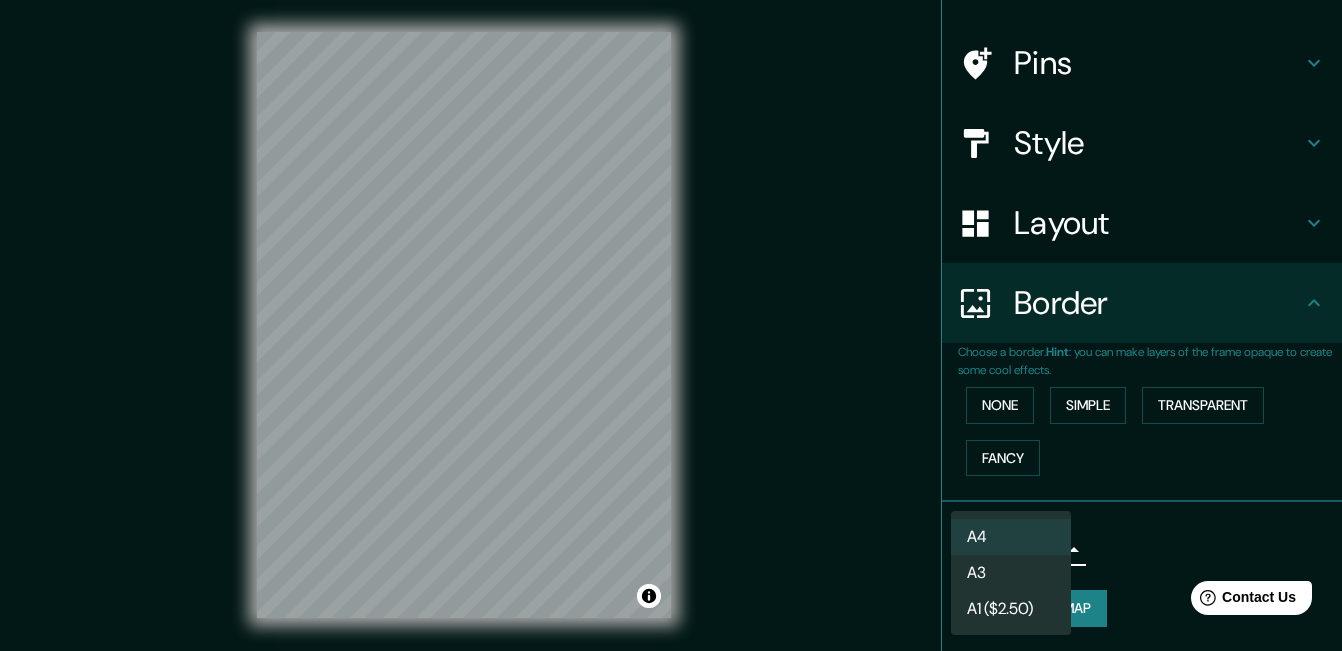 click at bounding box center [671, 325] 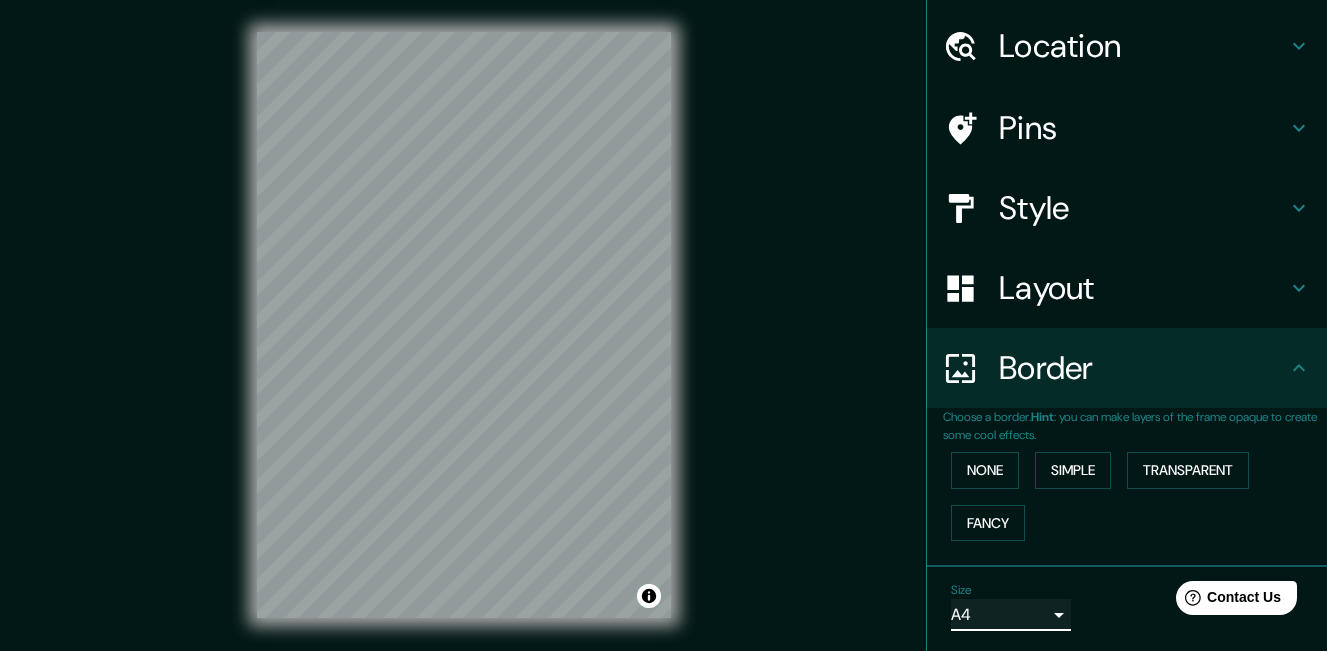 scroll, scrollTop: 0, scrollLeft: 0, axis: both 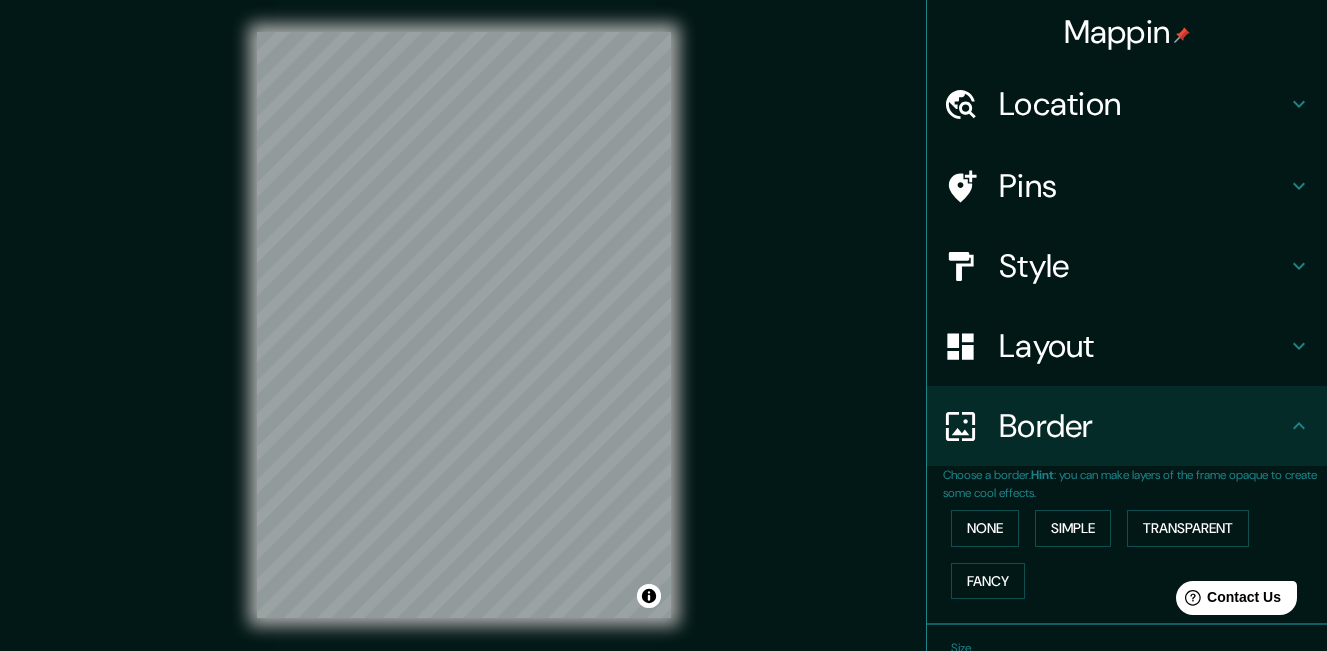 click on "Pins" at bounding box center [1143, 186] 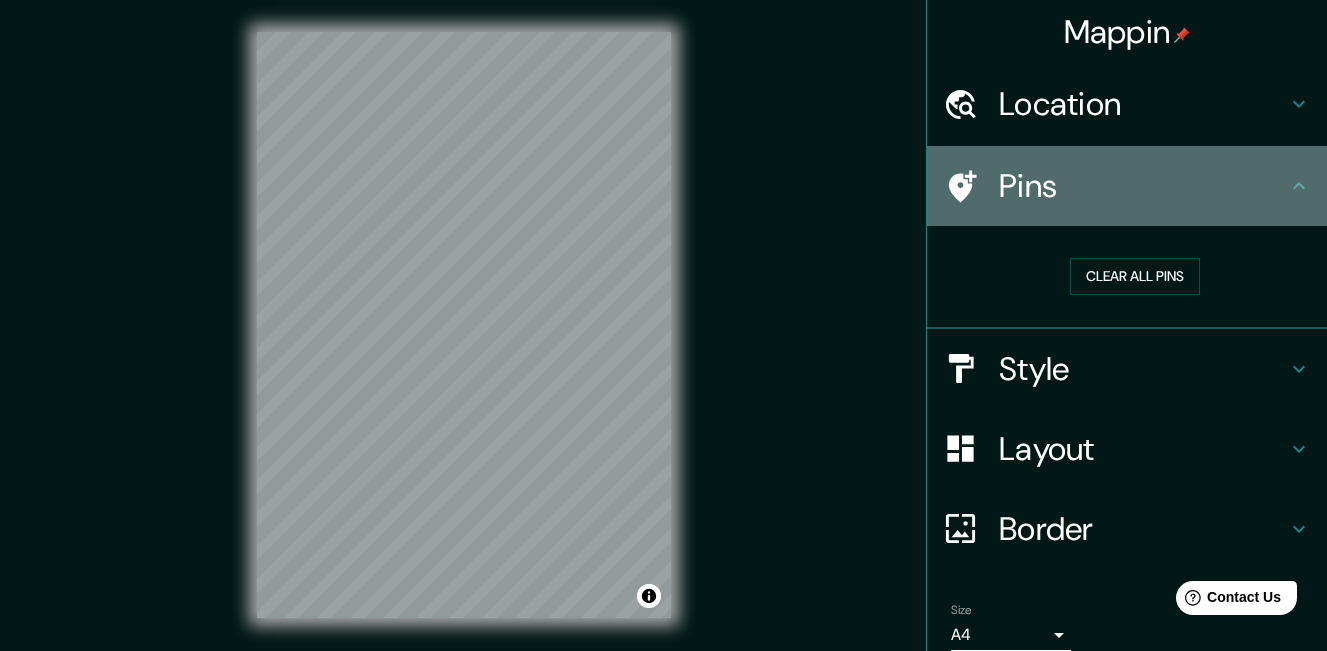 click on "Pins" at bounding box center (1143, 186) 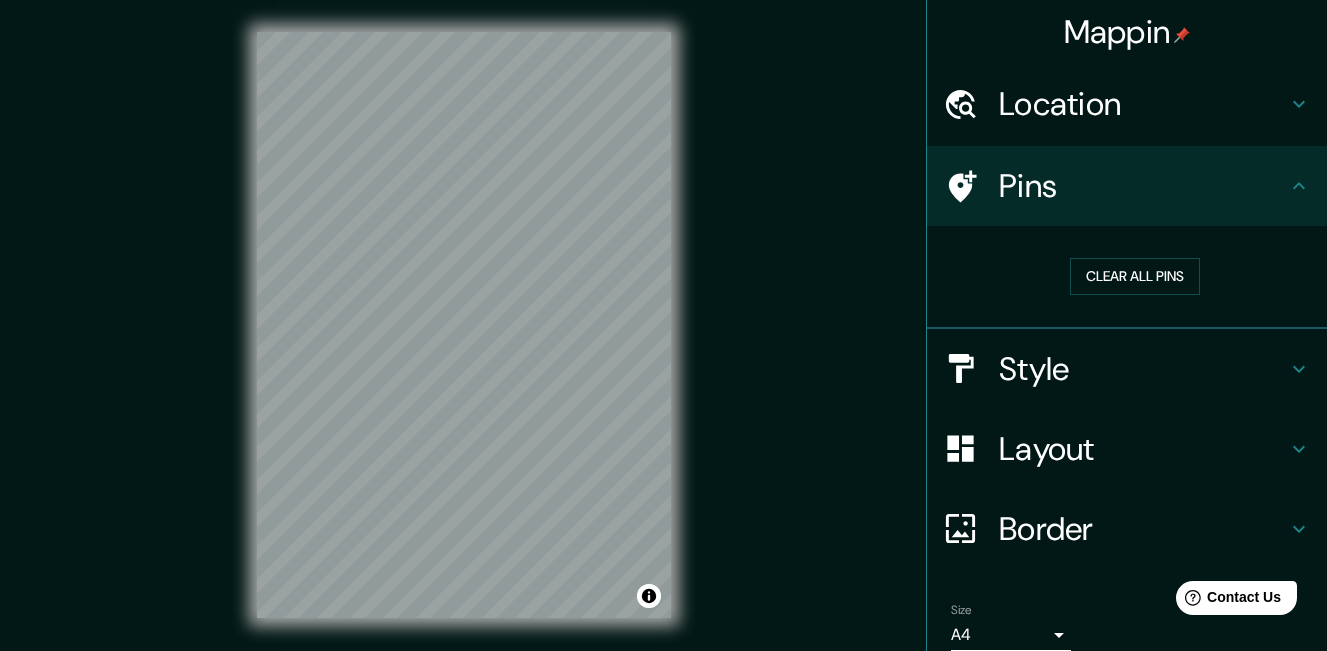 click on "Style" at bounding box center (1143, 369) 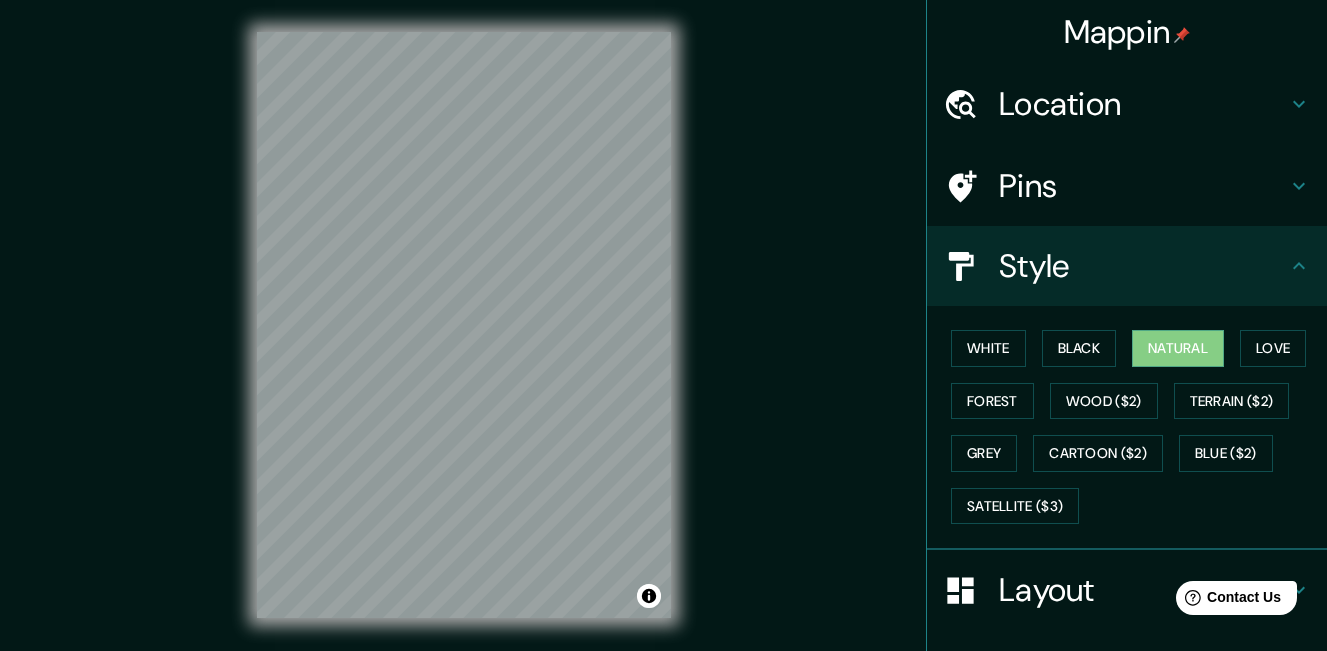 click on "Style" at bounding box center (1143, 266) 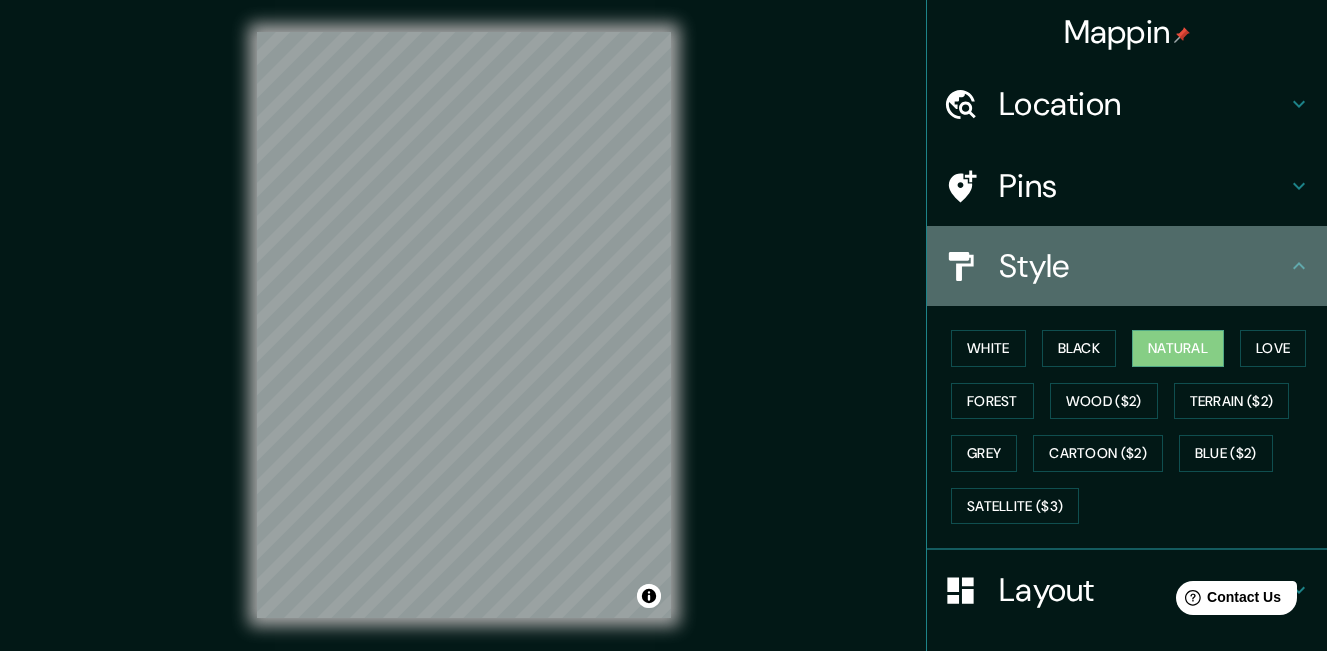 click 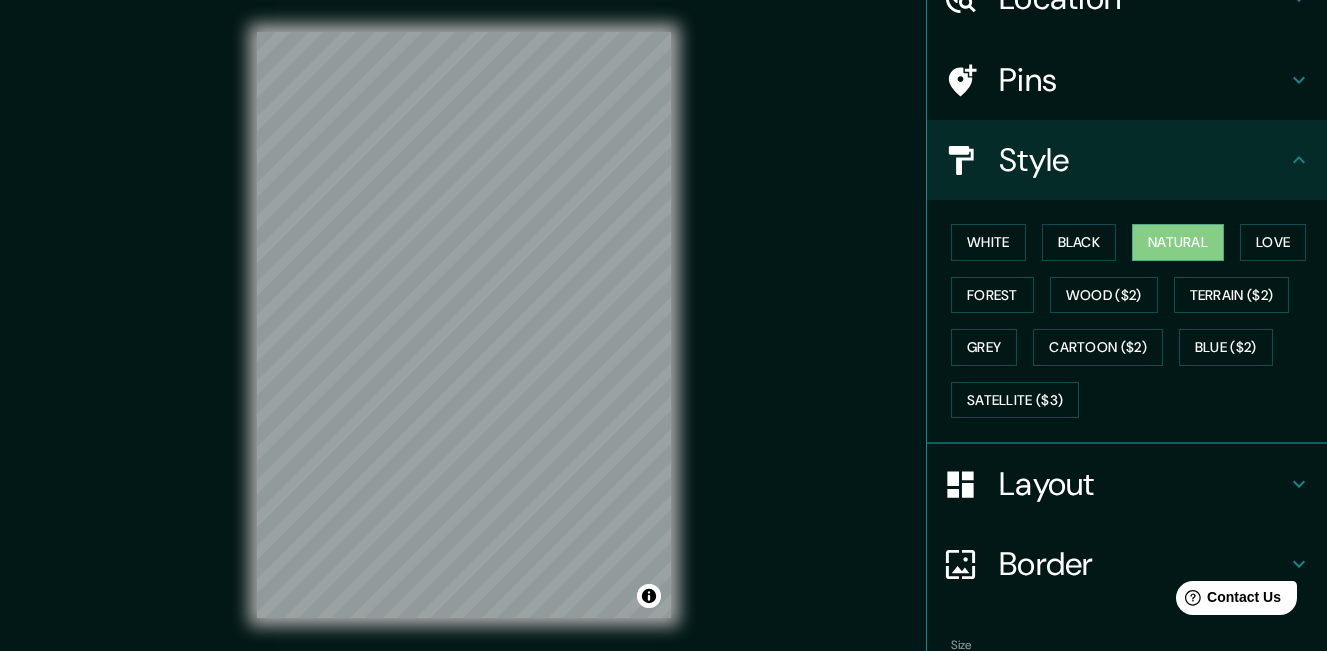 scroll, scrollTop: 0, scrollLeft: 0, axis: both 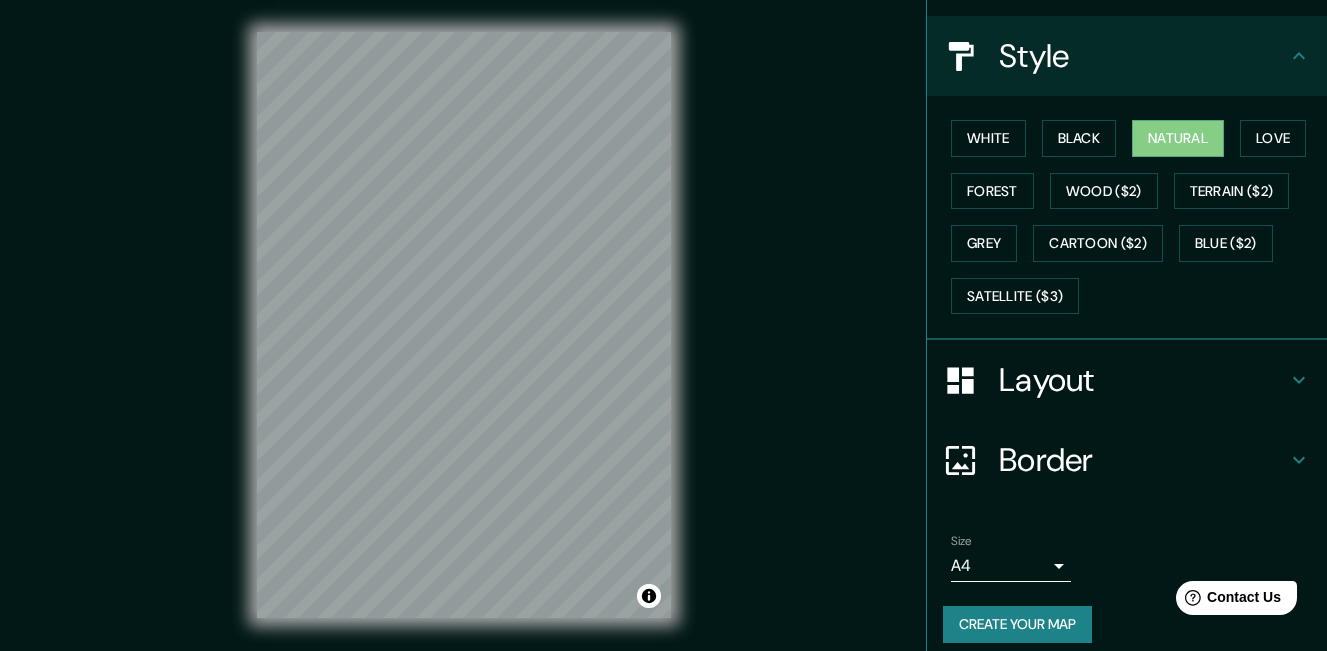 click 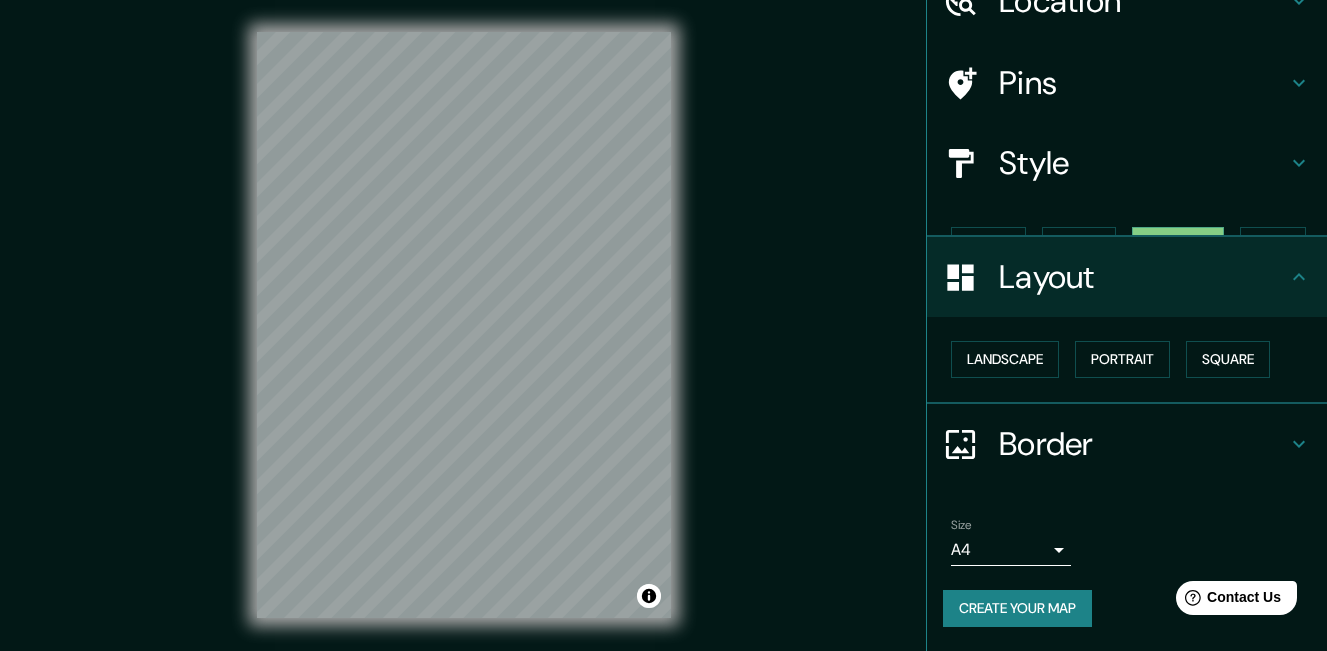 scroll, scrollTop: 68, scrollLeft: 0, axis: vertical 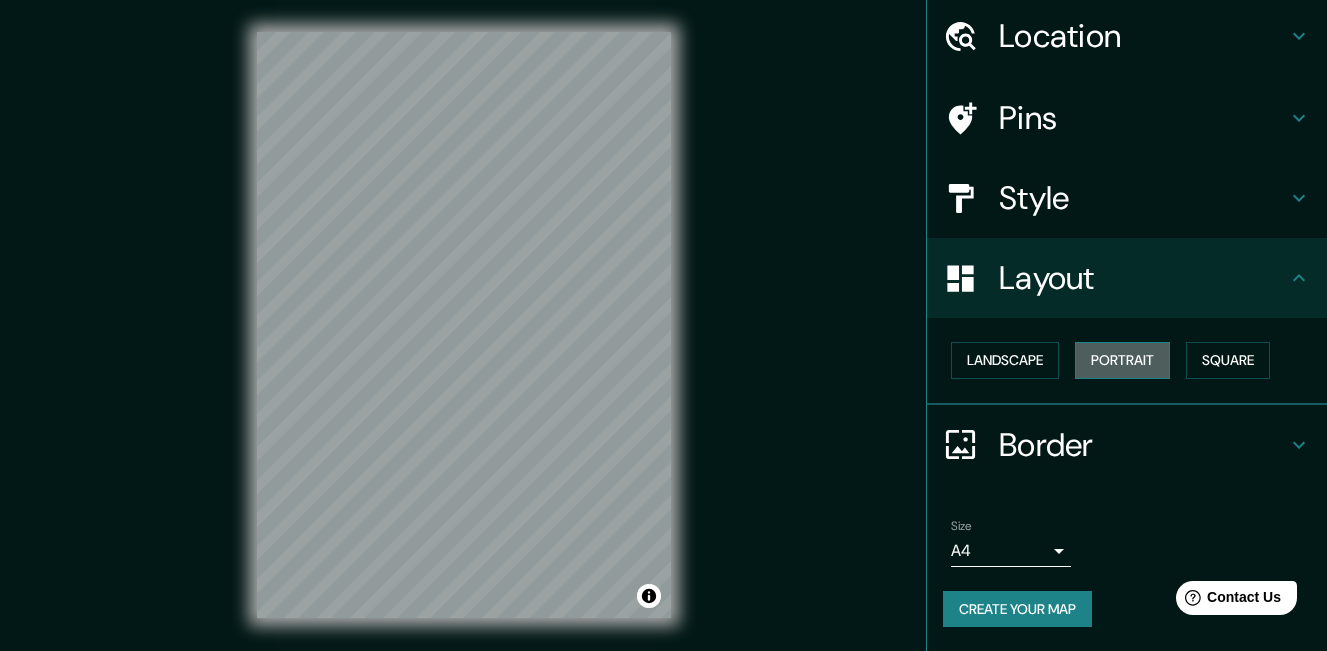 click on "Portrait" at bounding box center [1122, 360] 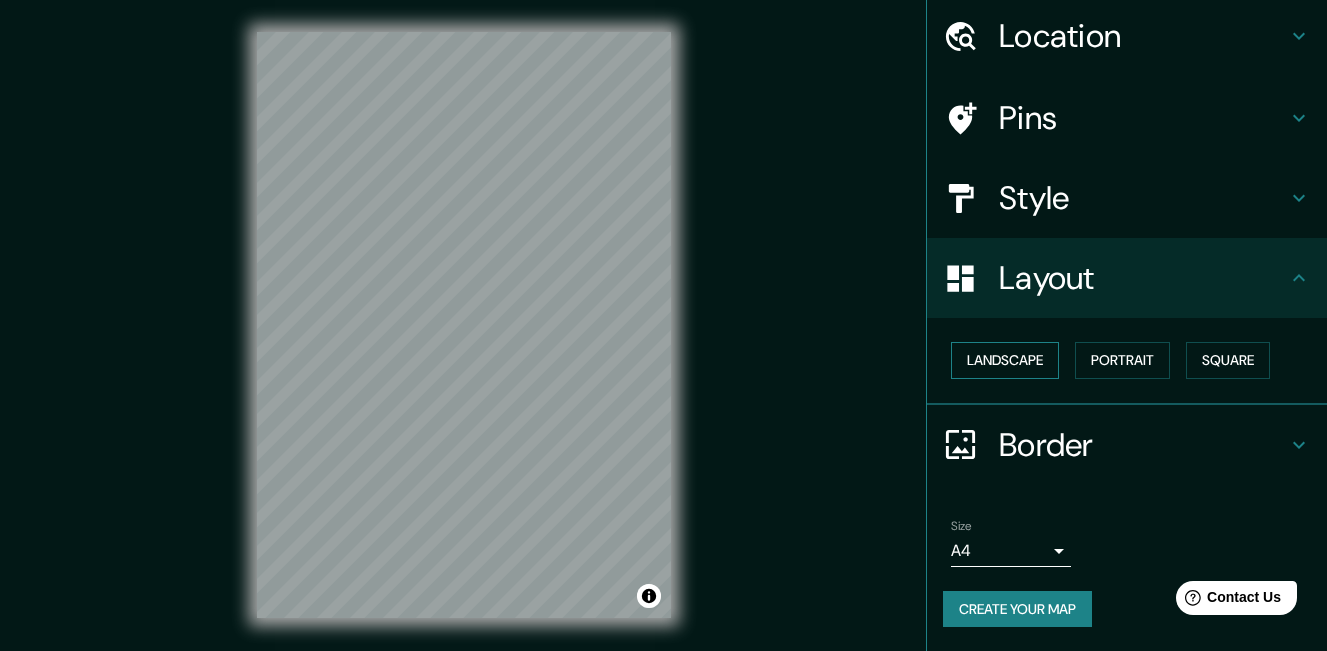 click on "Landscape" at bounding box center (1005, 360) 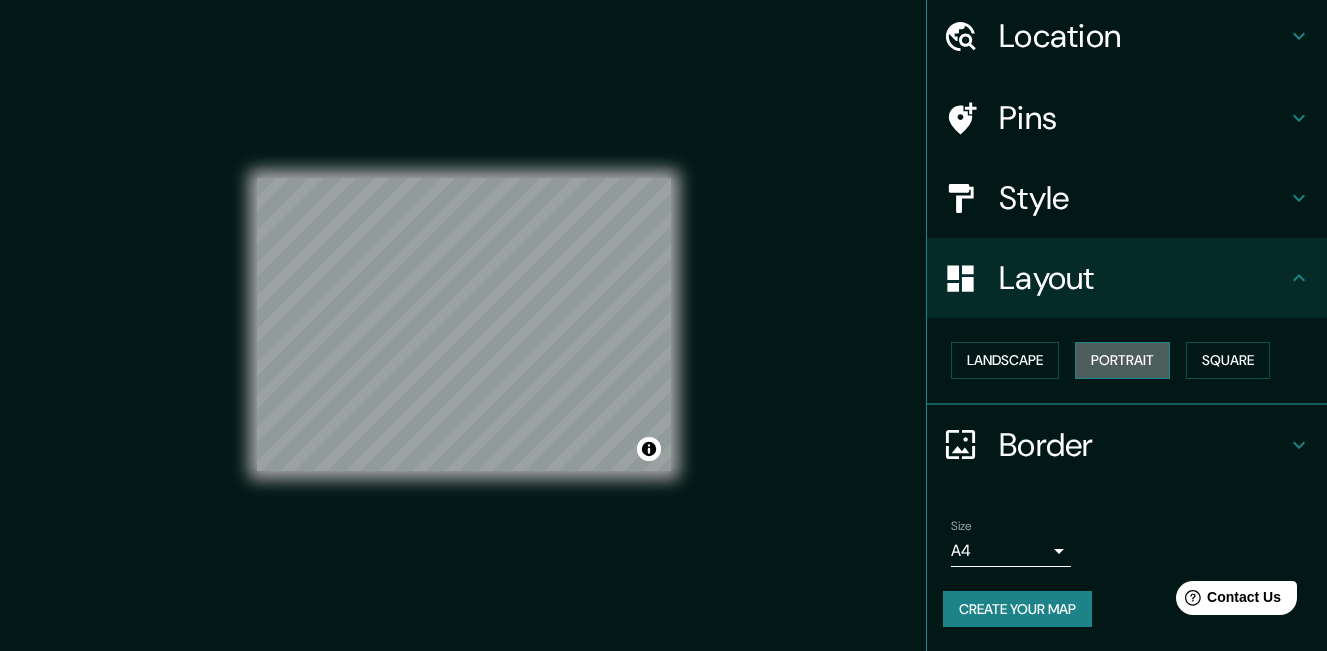 click on "Portrait" at bounding box center (1122, 360) 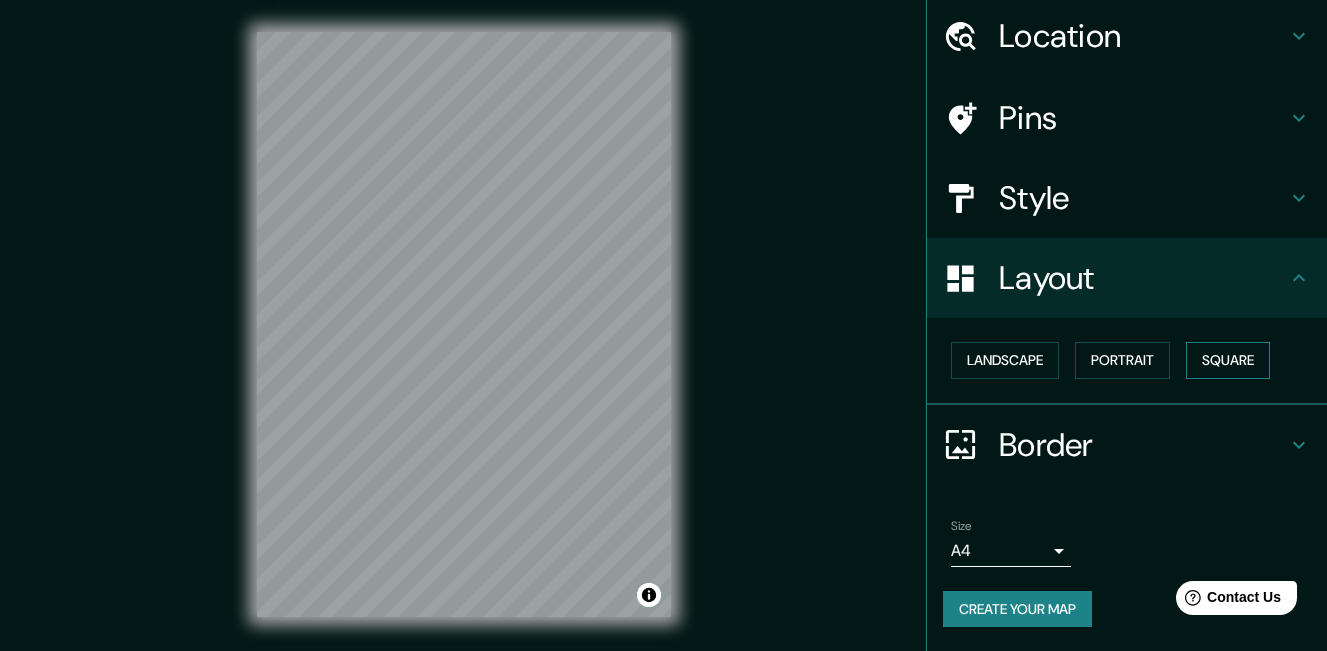 click on "Square" at bounding box center [1228, 360] 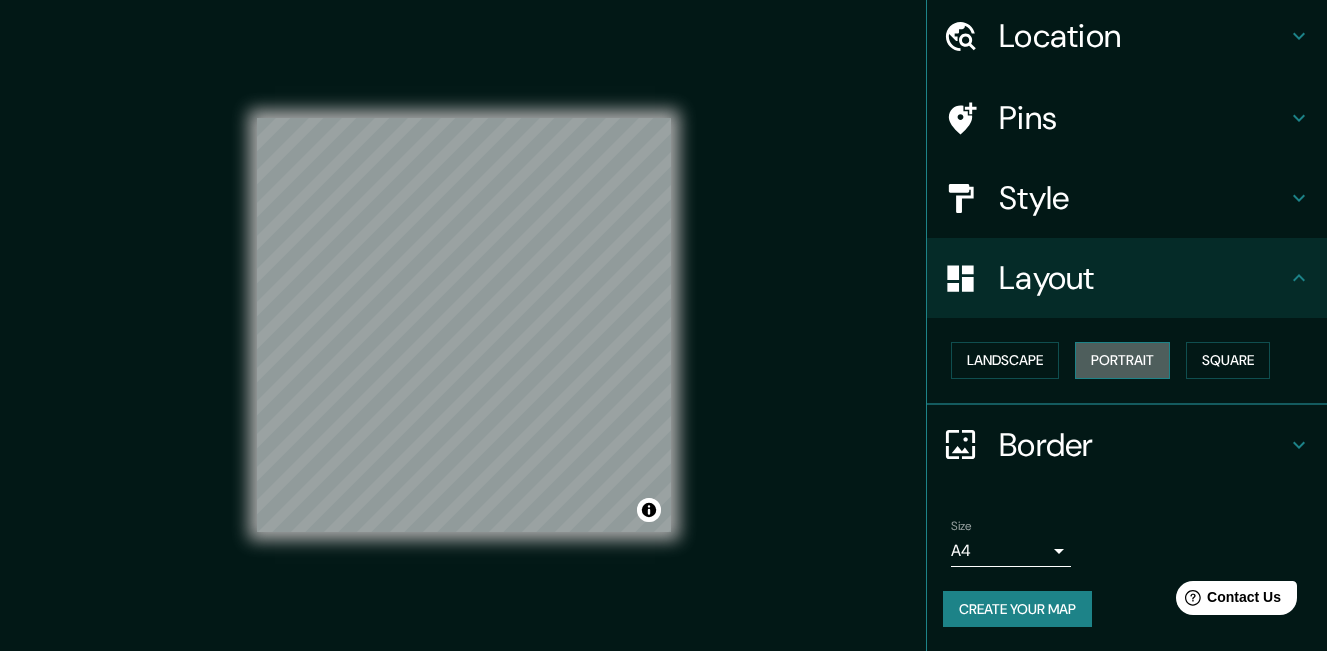 click on "Portrait" at bounding box center [1122, 360] 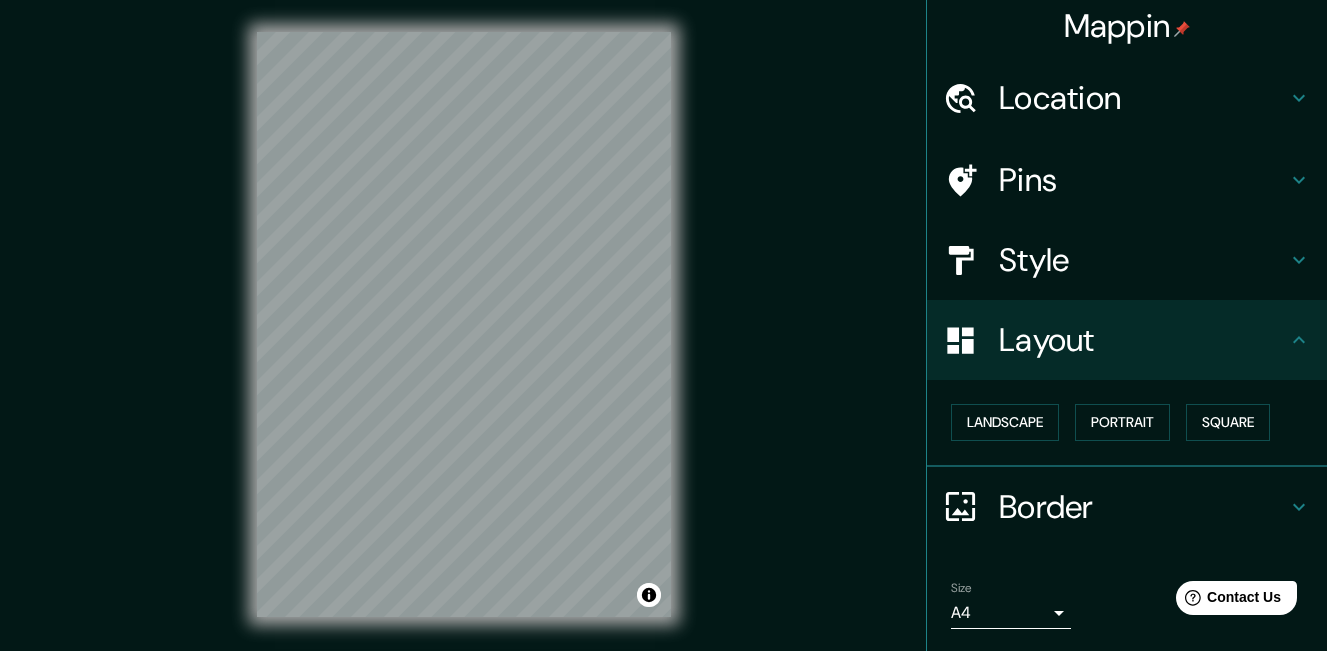 scroll, scrollTop: 0, scrollLeft: 0, axis: both 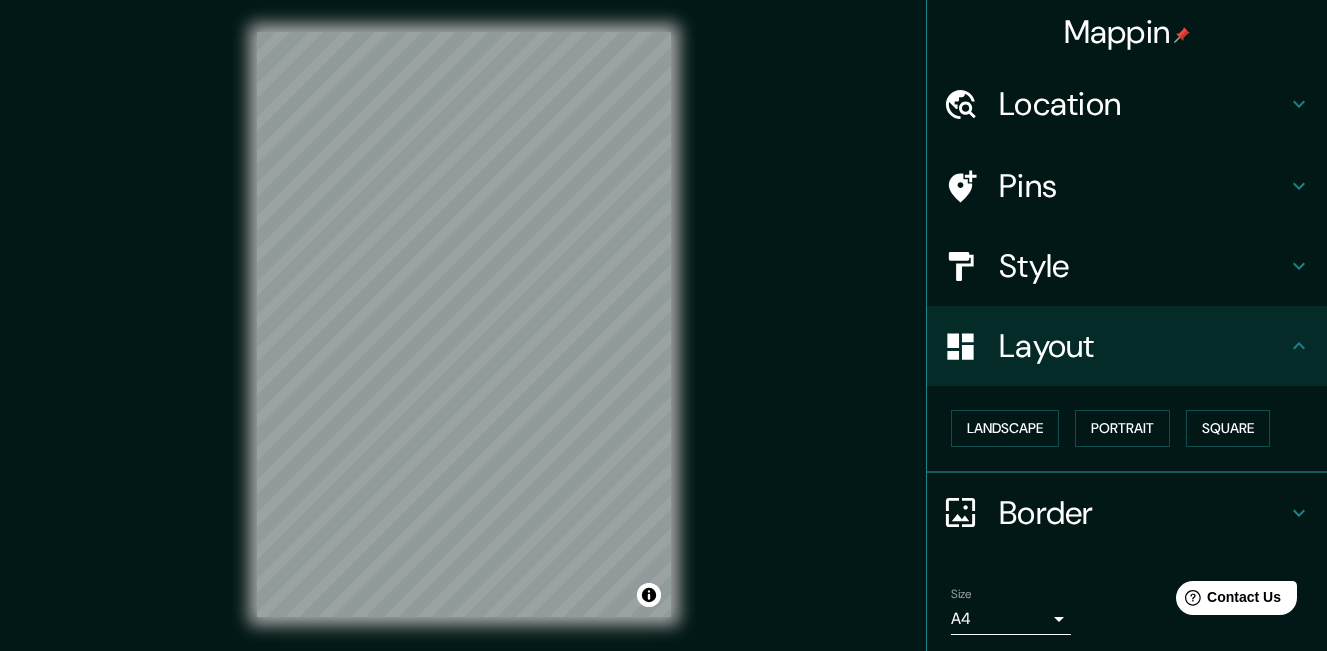 click 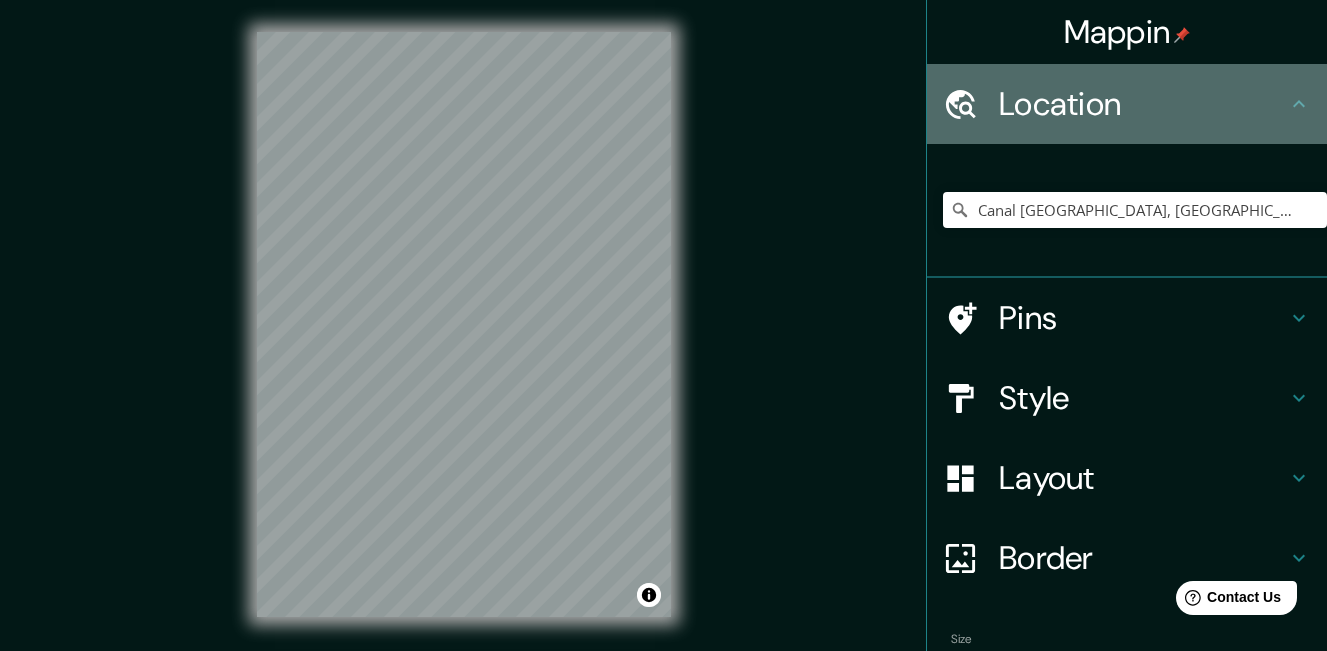 click on "Location" at bounding box center (1143, 104) 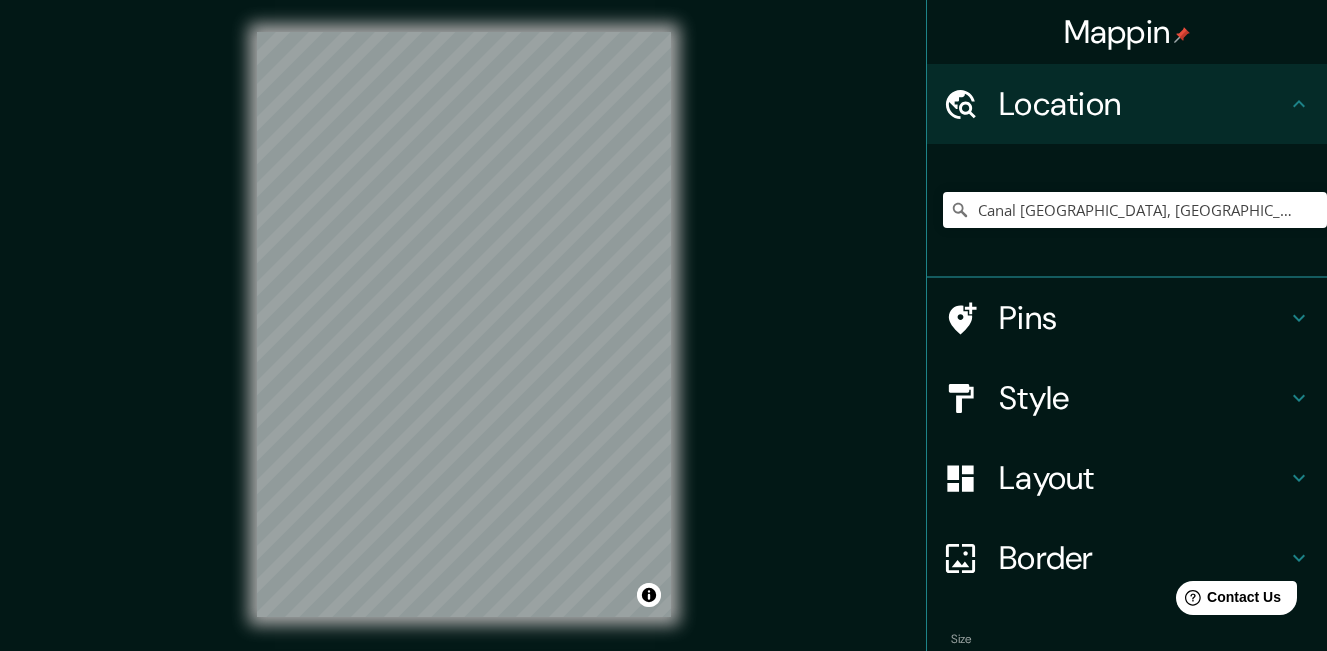 click on "Pins" at bounding box center [1143, 318] 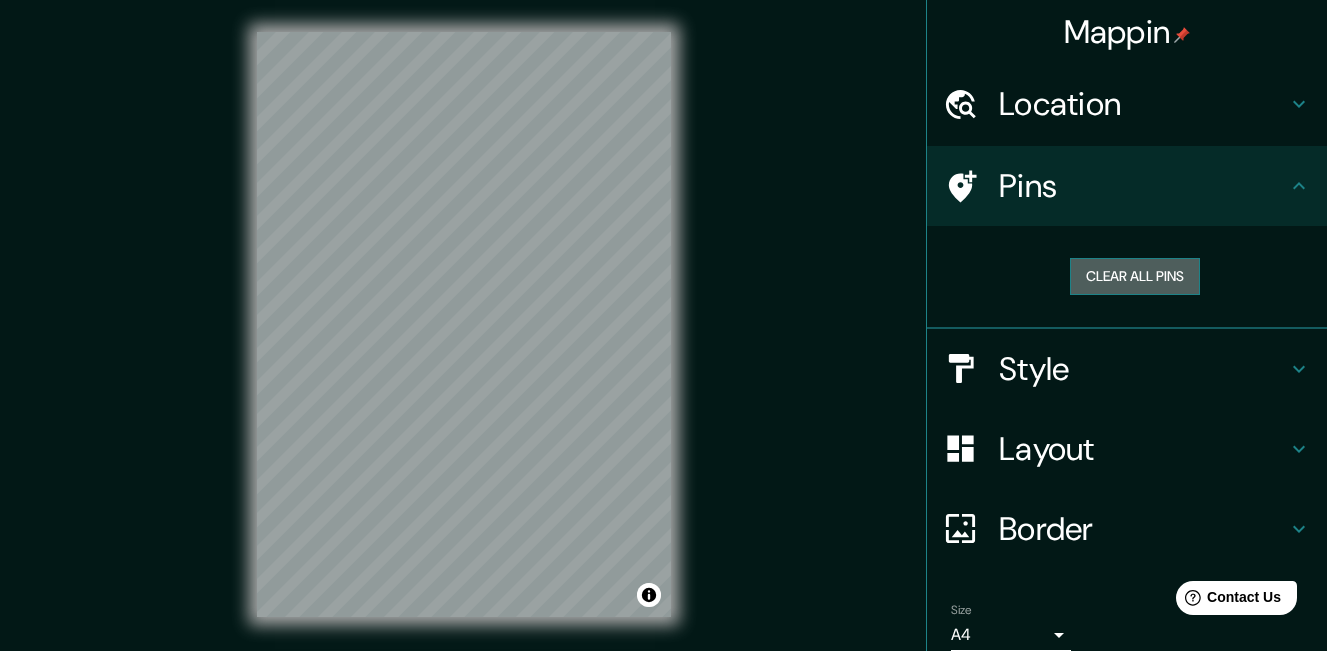 click on "Clear all pins" at bounding box center (1135, 276) 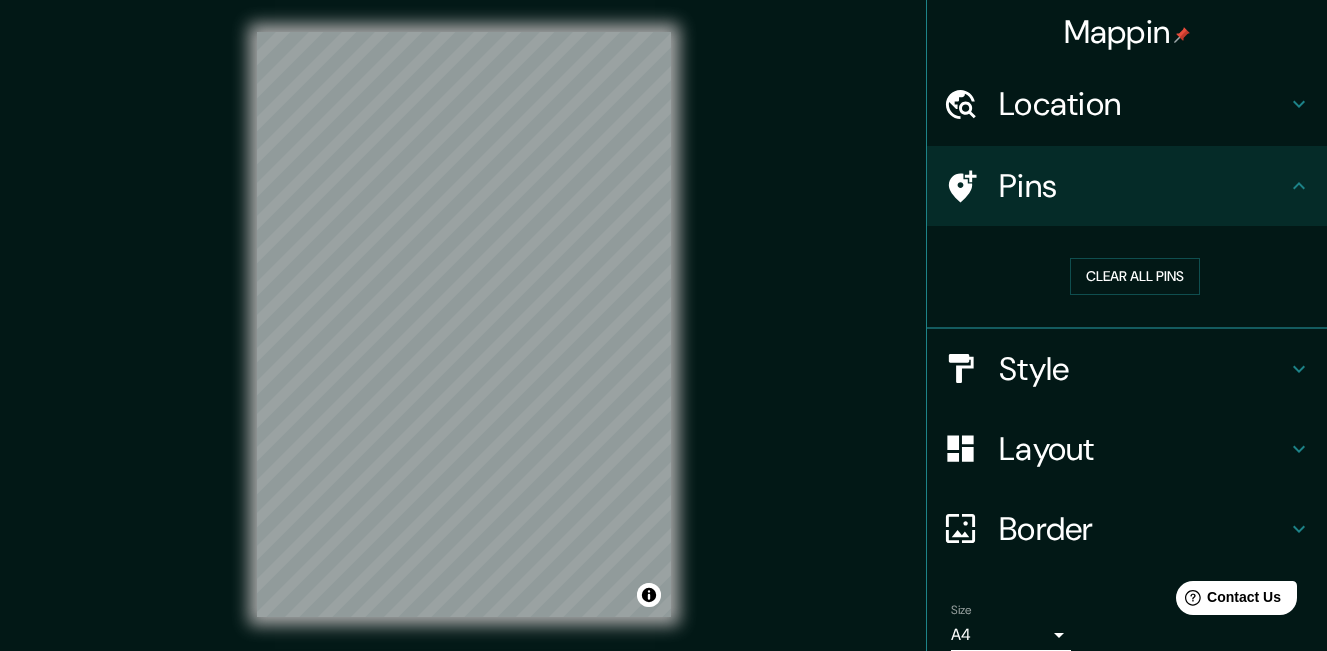 click at bounding box center [971, 368] 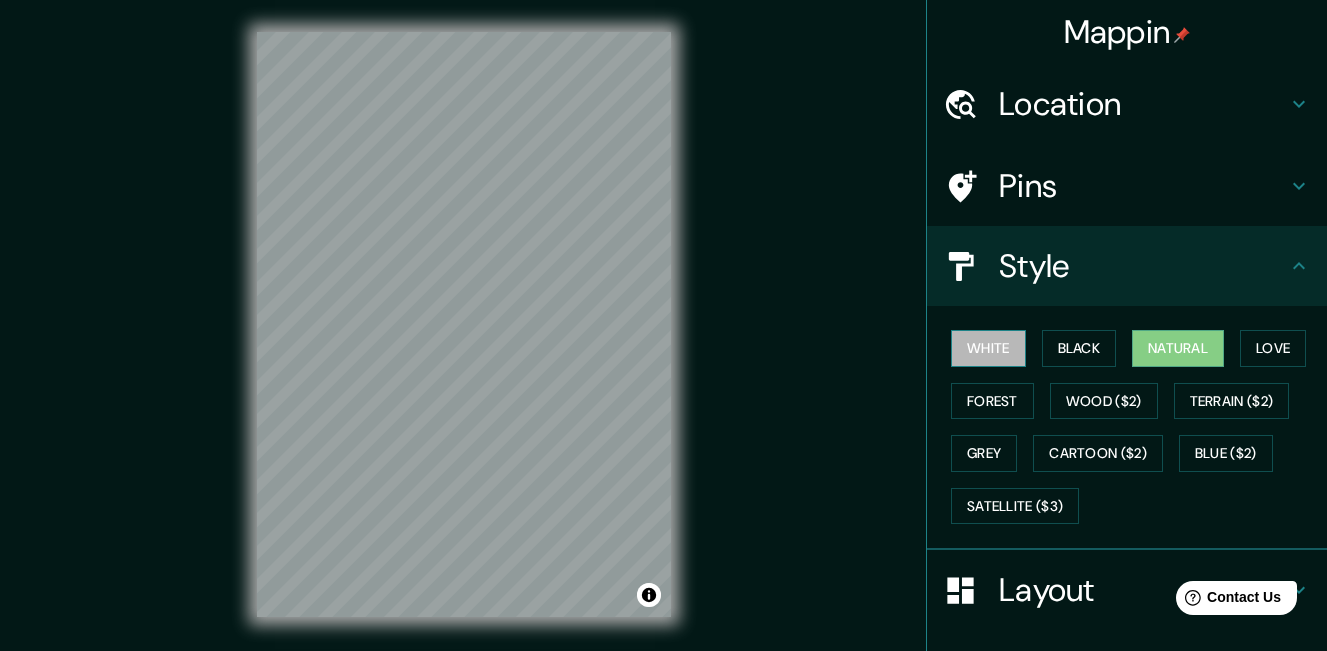 click on "White" at bounding box center (988, 348) 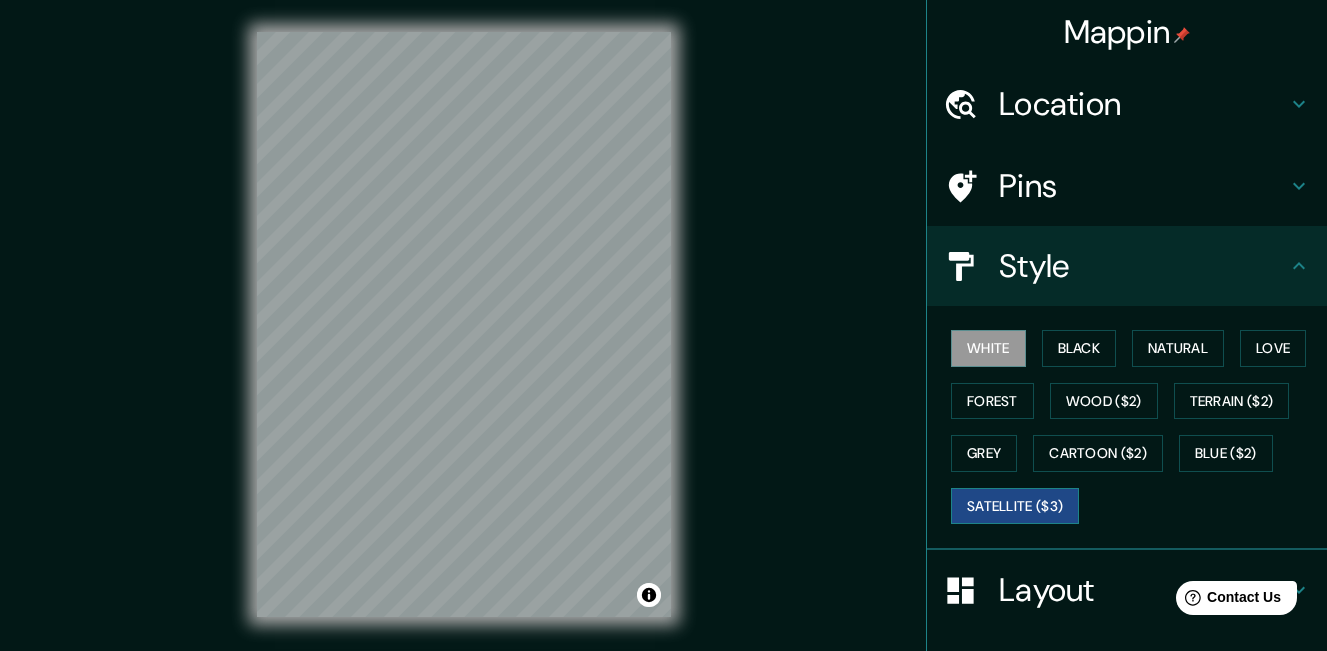 click on "Satellite ($3)" at bounding box center (1015, 506) 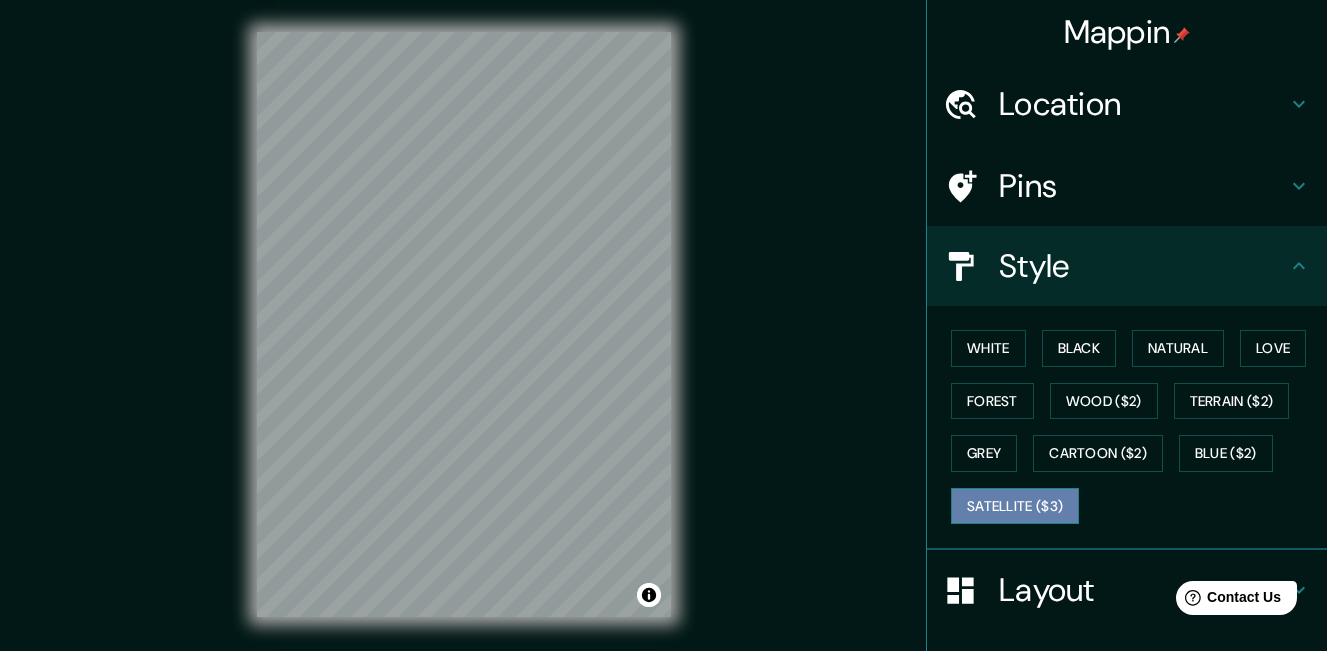 click on "Satellite ($3)" at bounding box center (1015, 506) 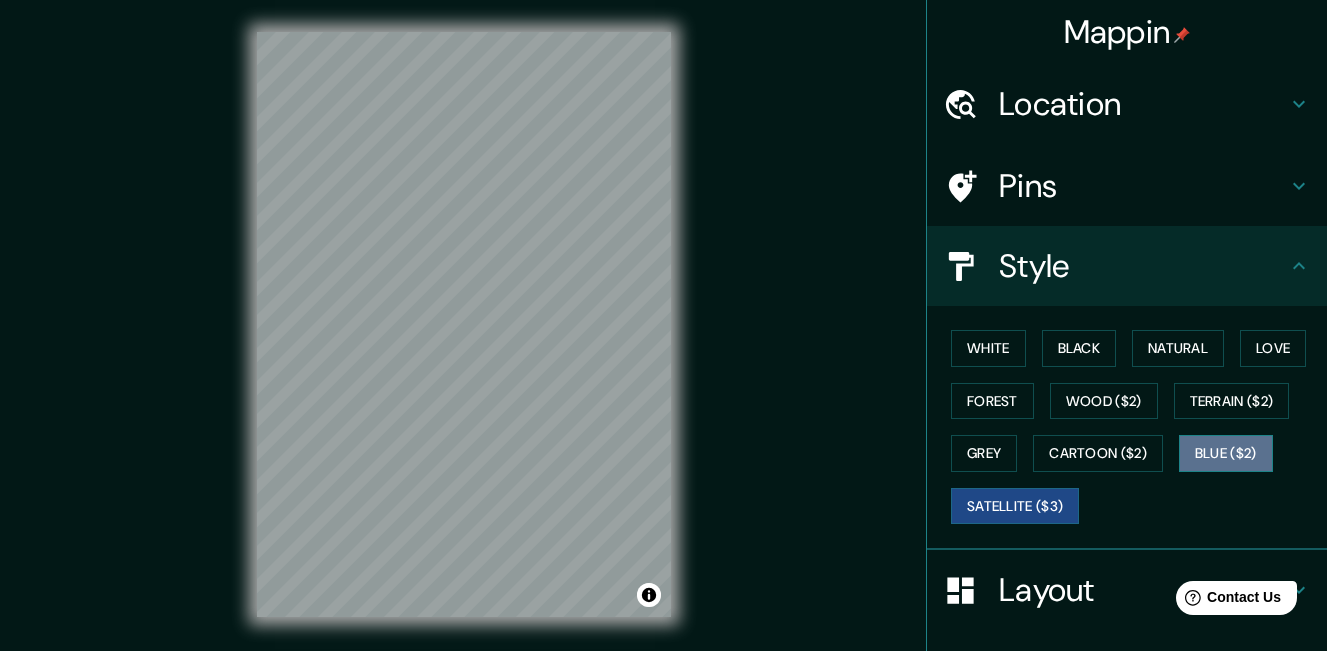 click on "Blue ($2)" at bounding box center (1226, 453) 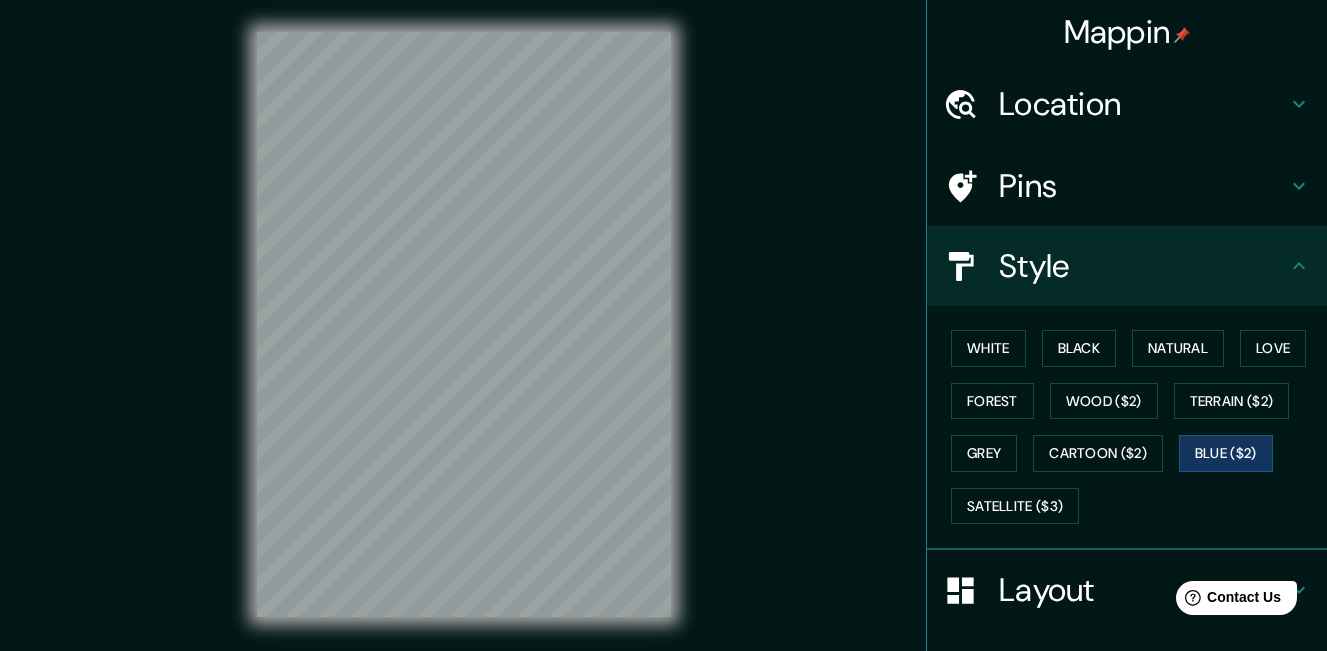 drag, startPoint x: 1217, startPoint y: 455, endPoint x: 1189, endPoint y: 496, distance: 49.648766 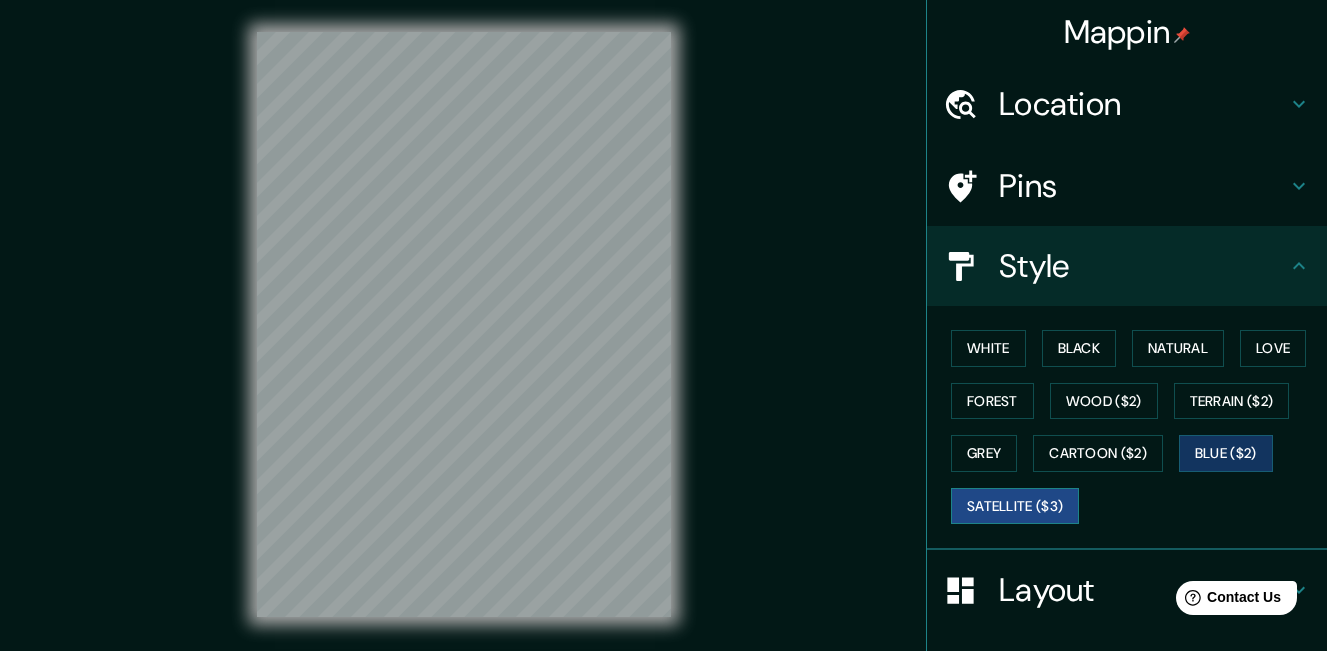 click on "Satellite ($3)" at bounding box center [1015, 506] 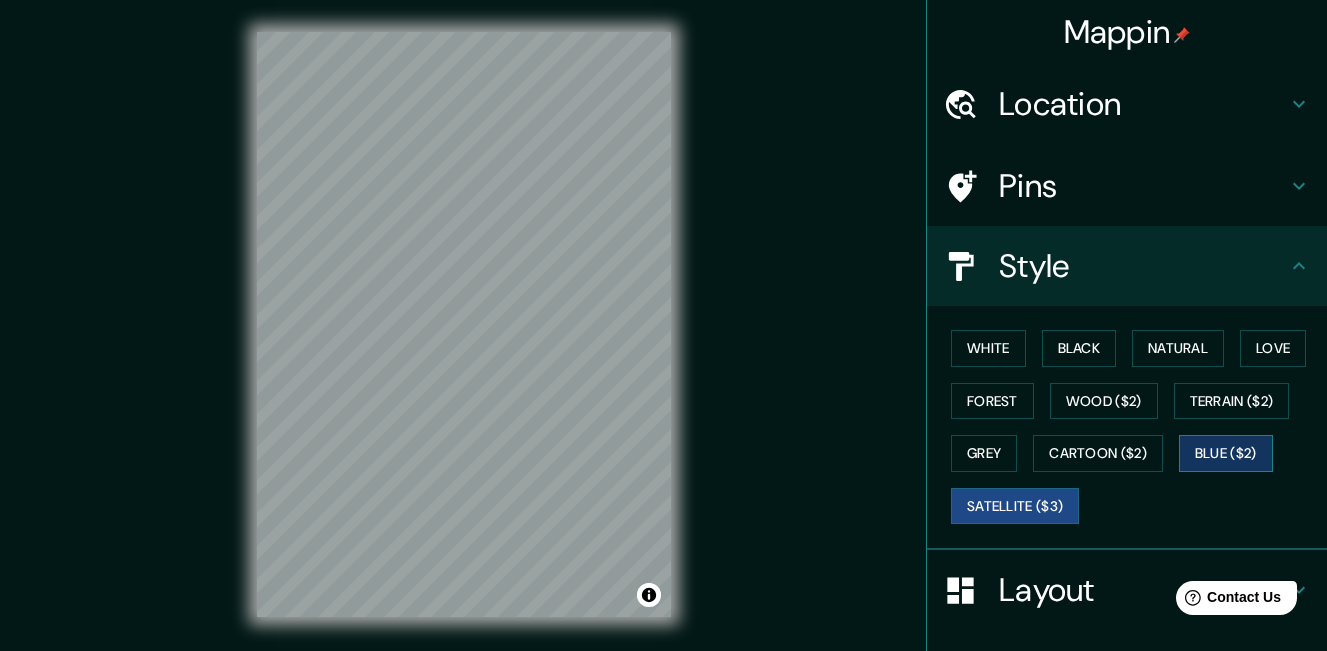 click on "Blue ($2)" at bounding box center [1226, 453] 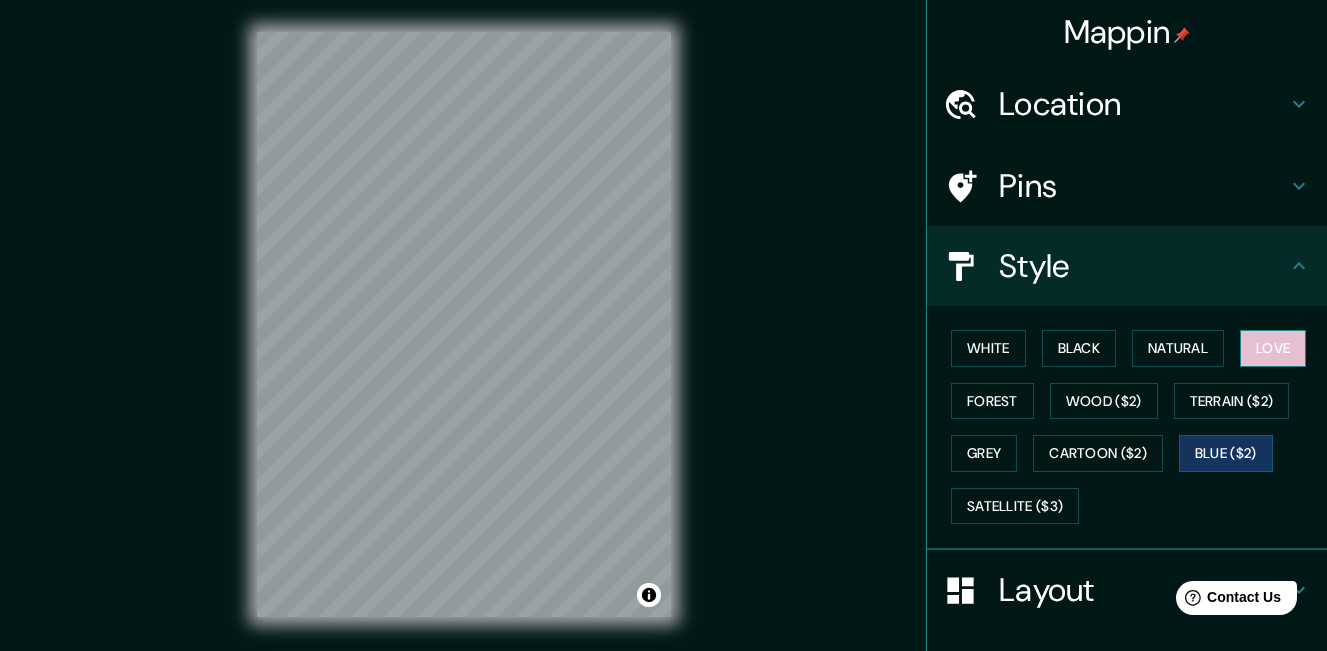 click on "Love" at bounding box center [1273, 348] 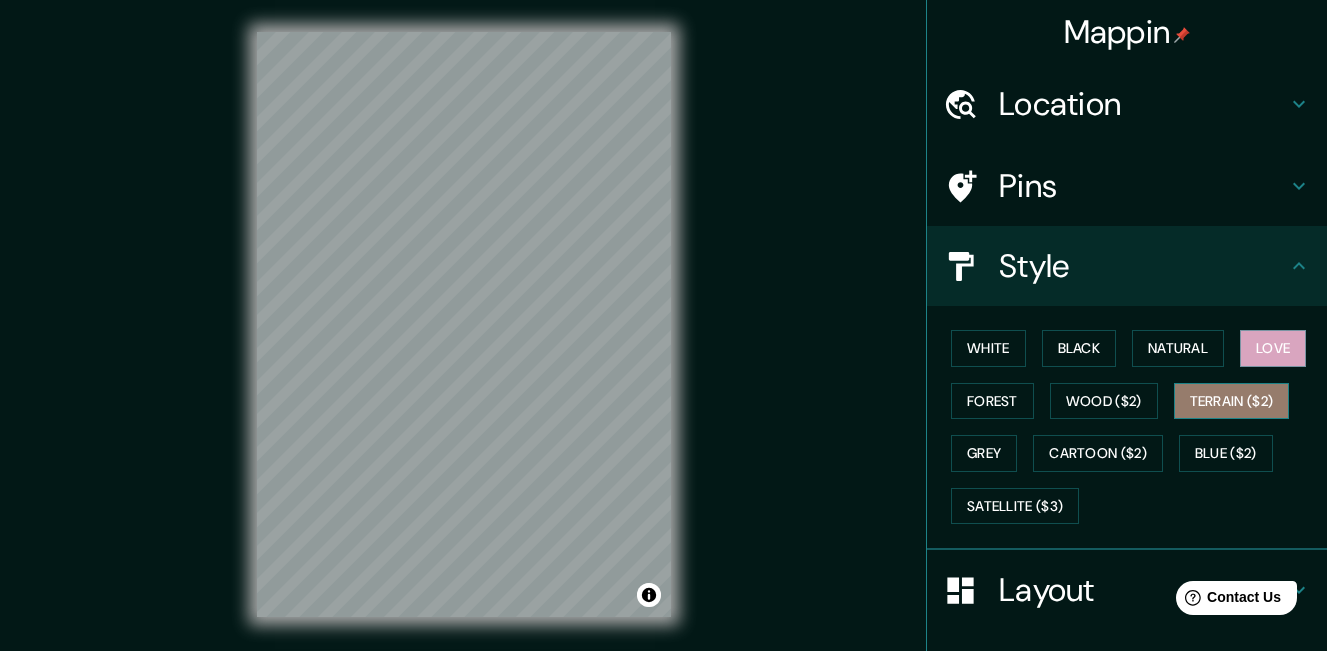 click on "Terrain ($2)" at bounding box center (1232, 401) 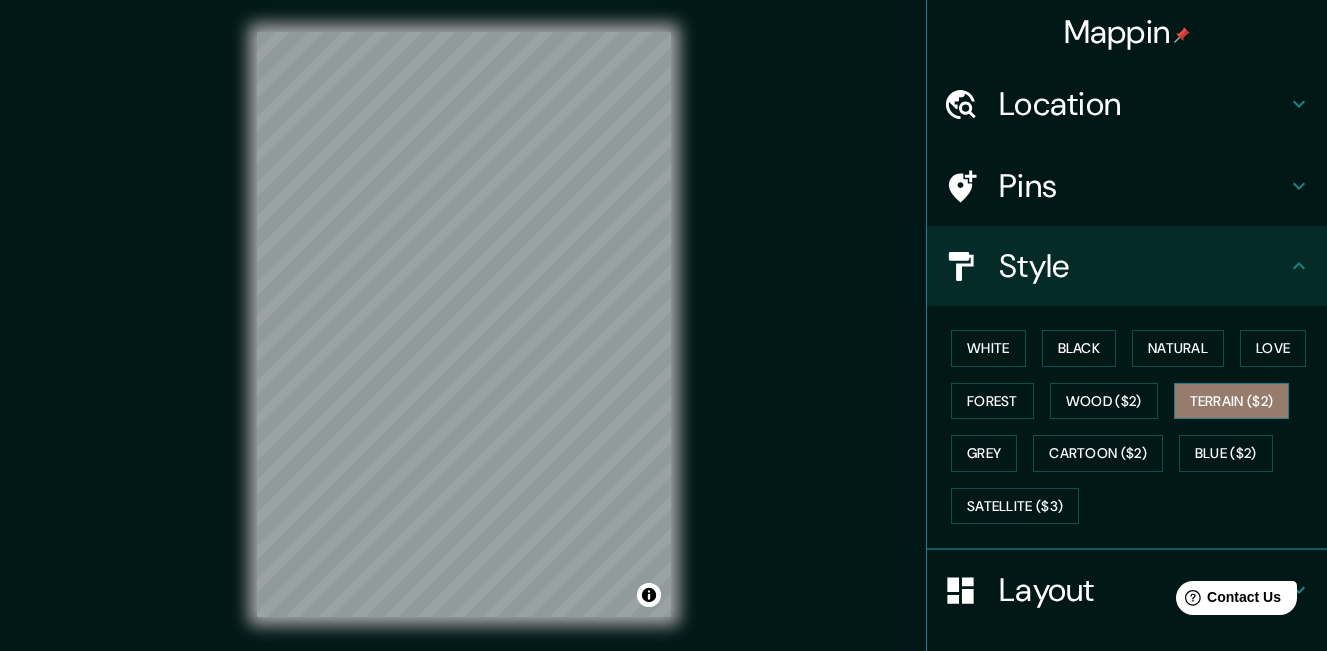 click on "Terrain ($2)" at bounding box center [1232, 401] 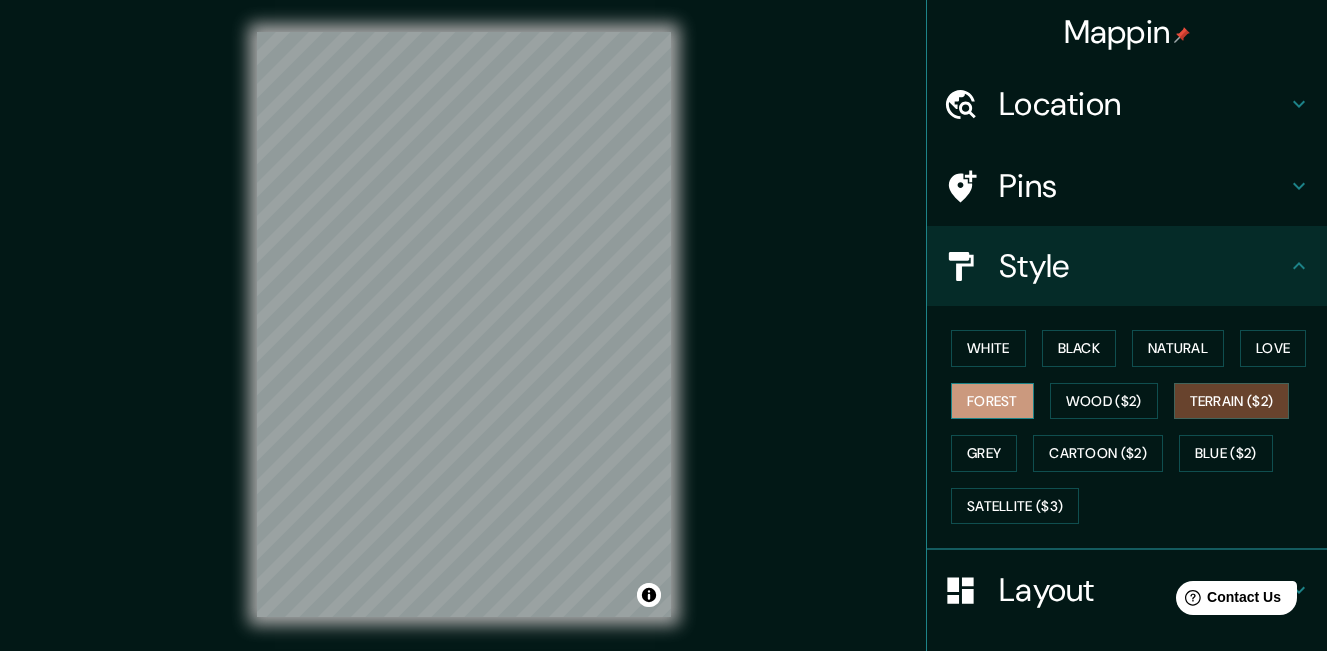click on "Forest" at bounding box center [992, 401] 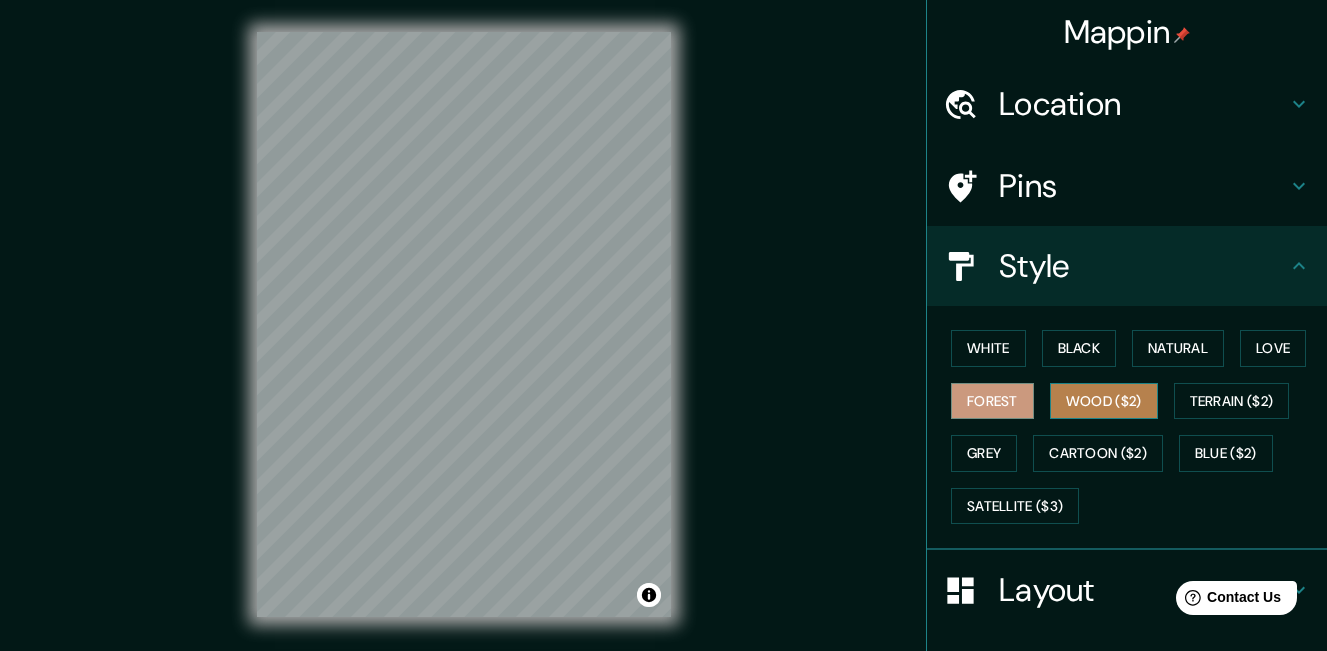 click on "Wood ($2)" at bounding box center [1104, 401] 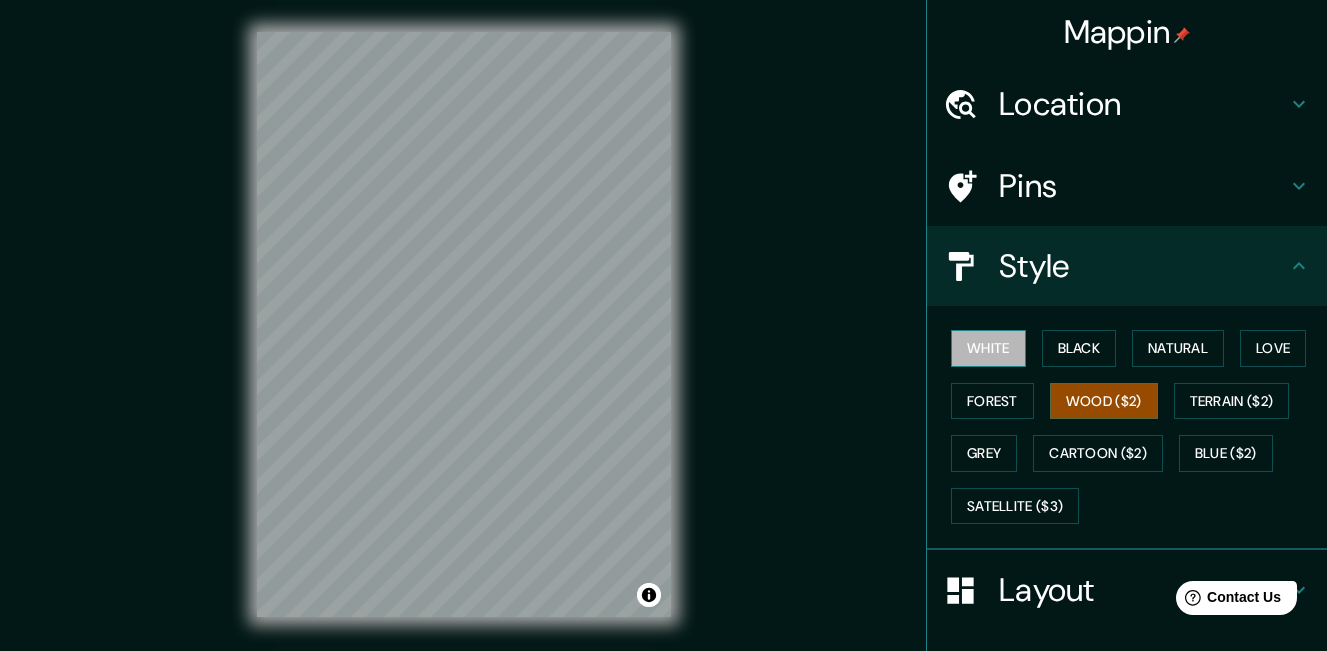 click on "White" at bounding box center (988, 348) 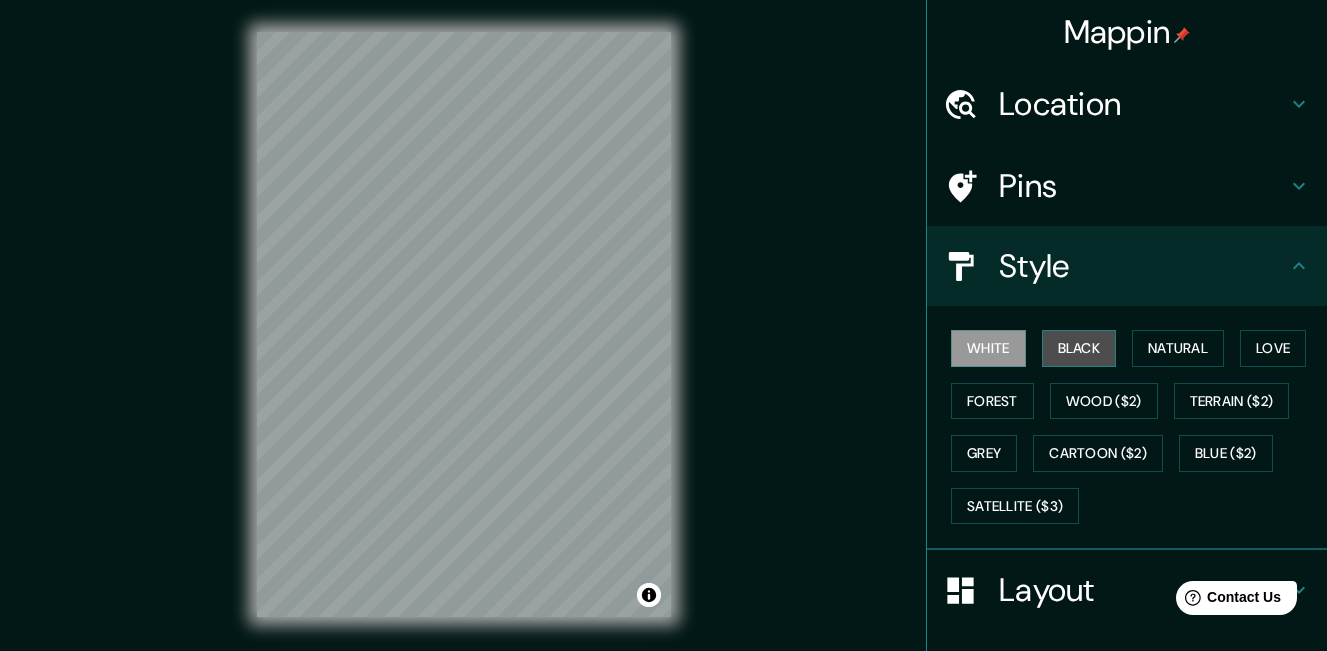 click on "Black" at bounding box center (1079, 348) 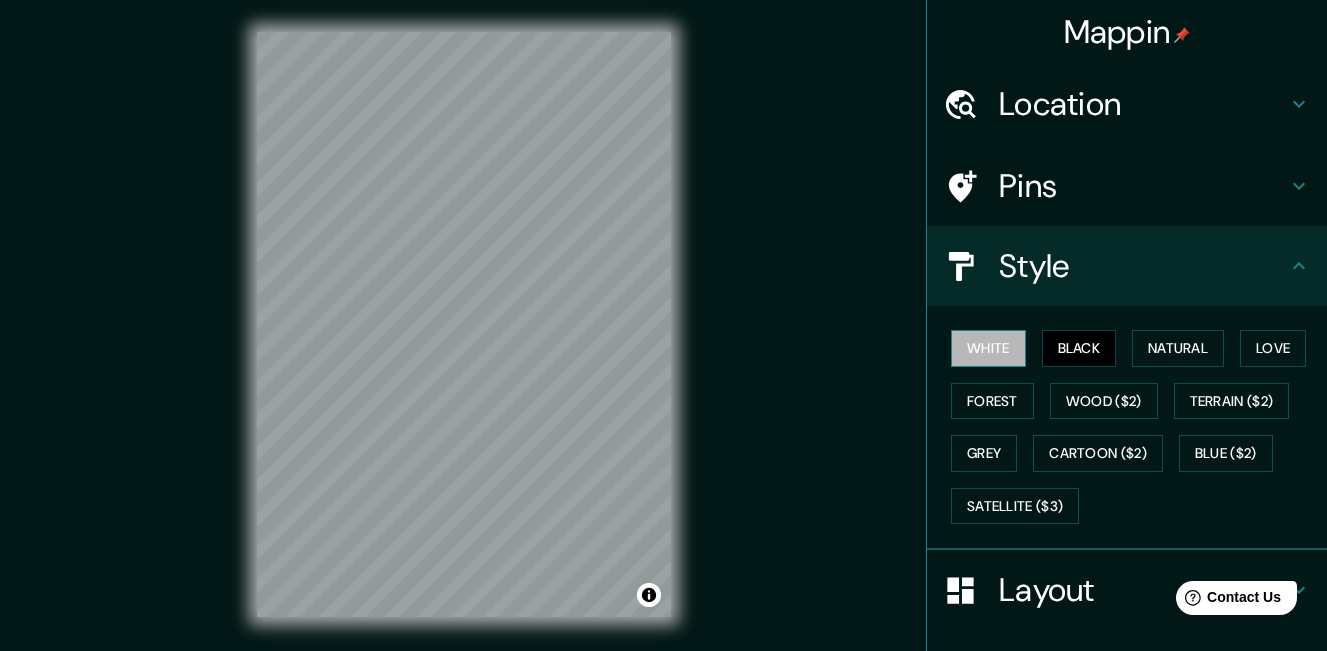 click on "White" at bounding box center (988, 348) 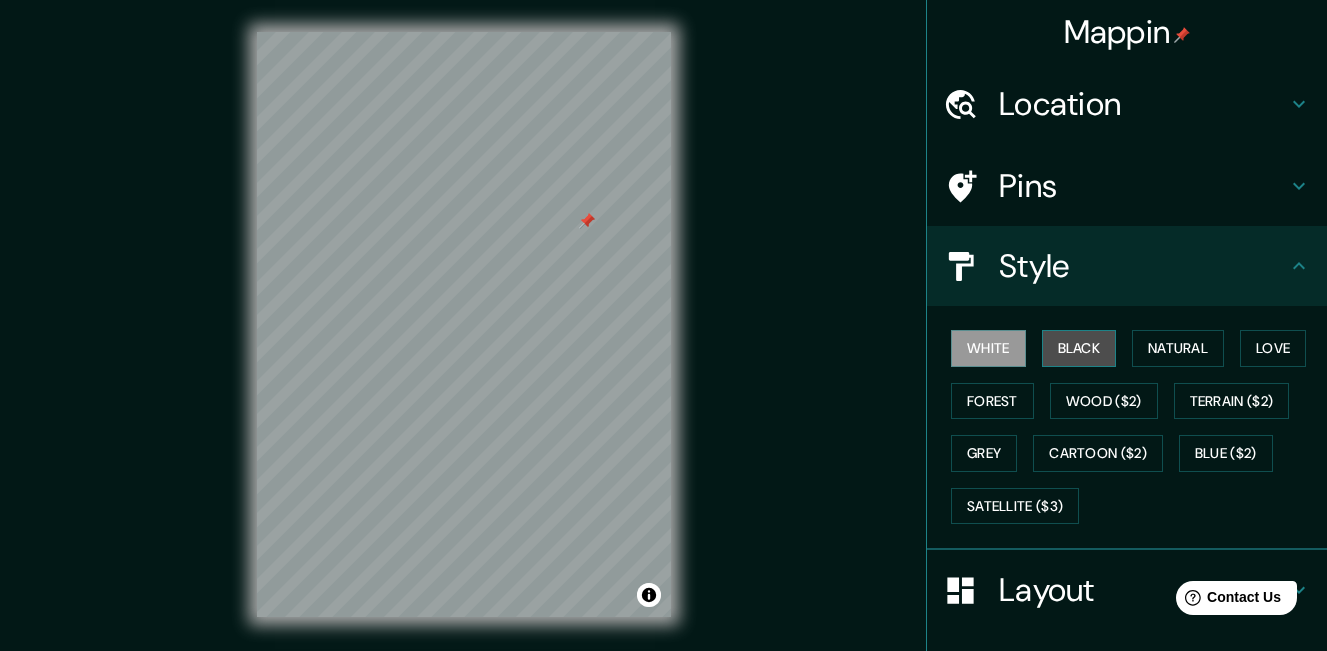 click on "Black" at bounding box center (1079, 348) 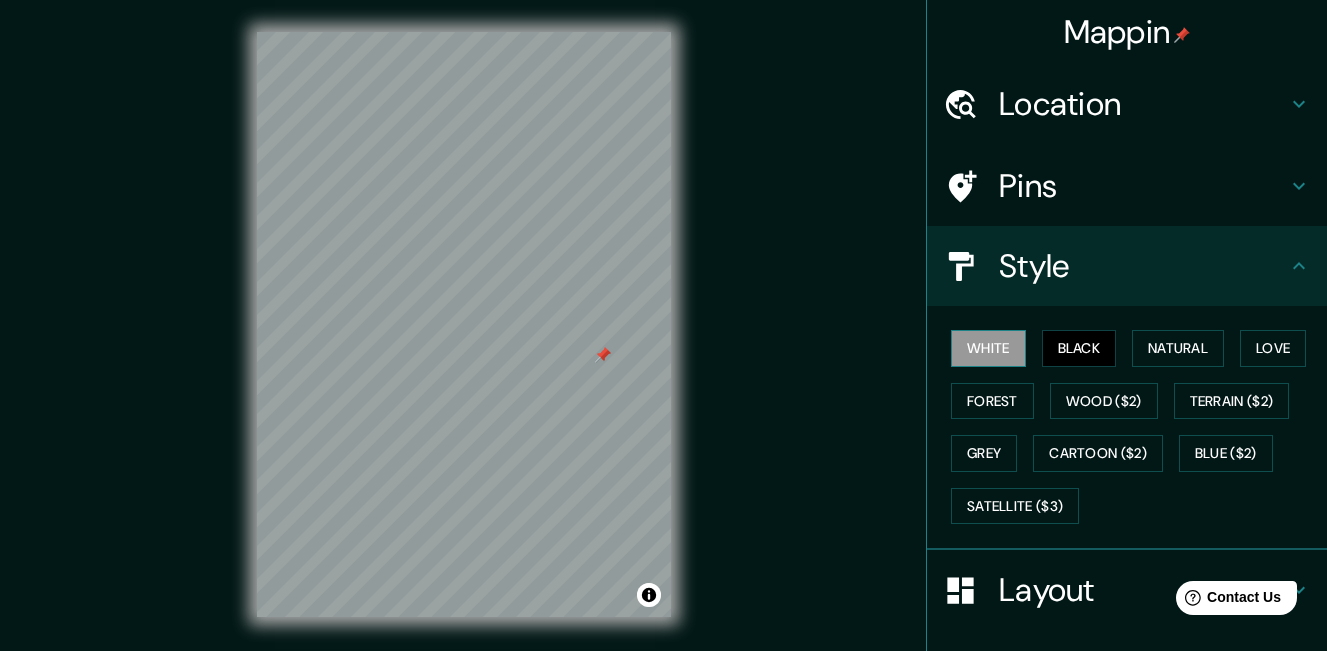 click on "White" at bounding box center (988, 348) 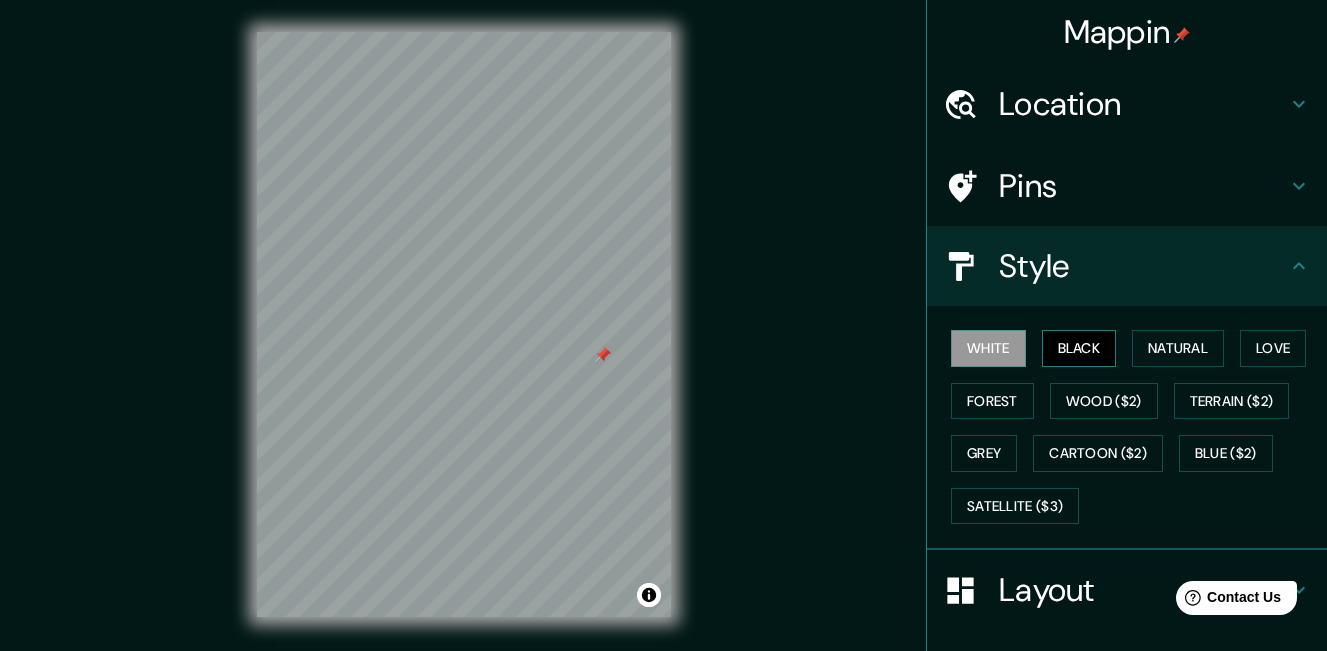 click on "Black" at bounding box center [1079, 348] 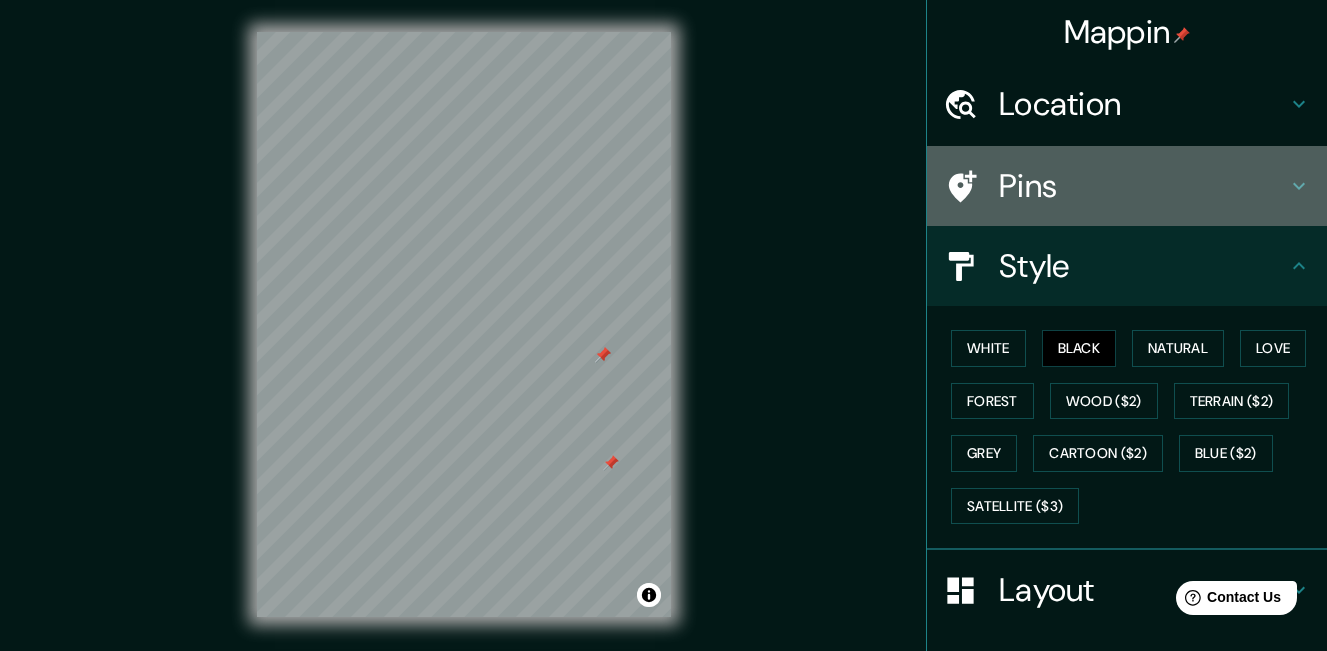 click on "Pins" at bounding box center (1143, 186) 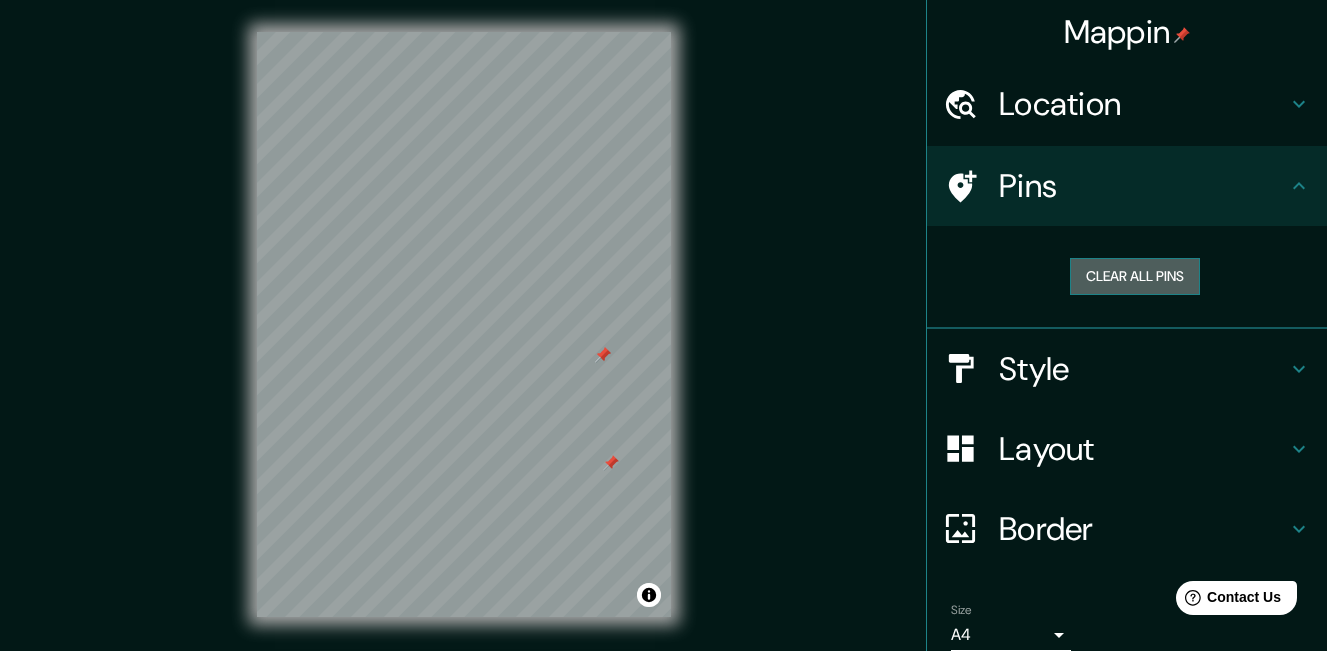 click on "Clear all pins" at bounding box center (1135, 276) 